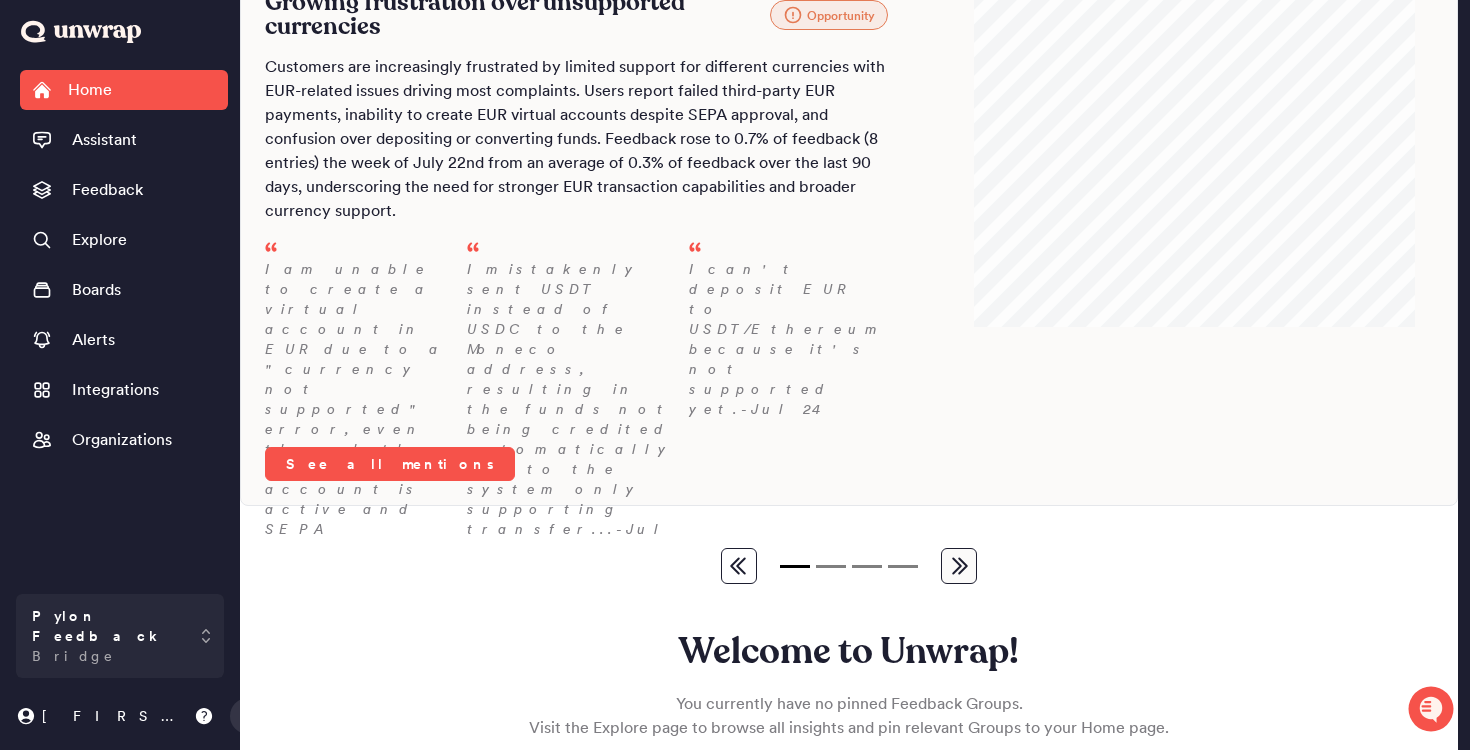 scroll, scrollTop: 0, scrollLeft: 0, axis: both 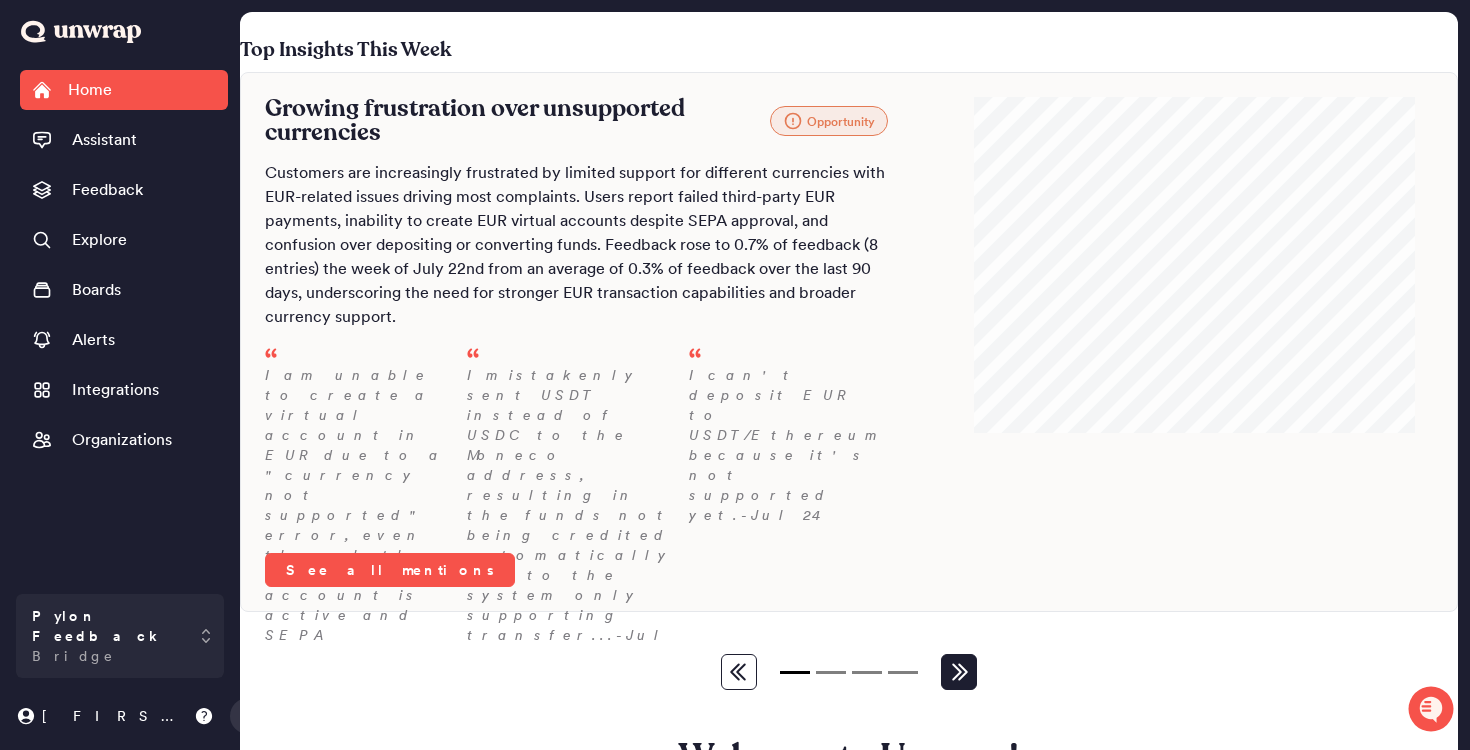 click 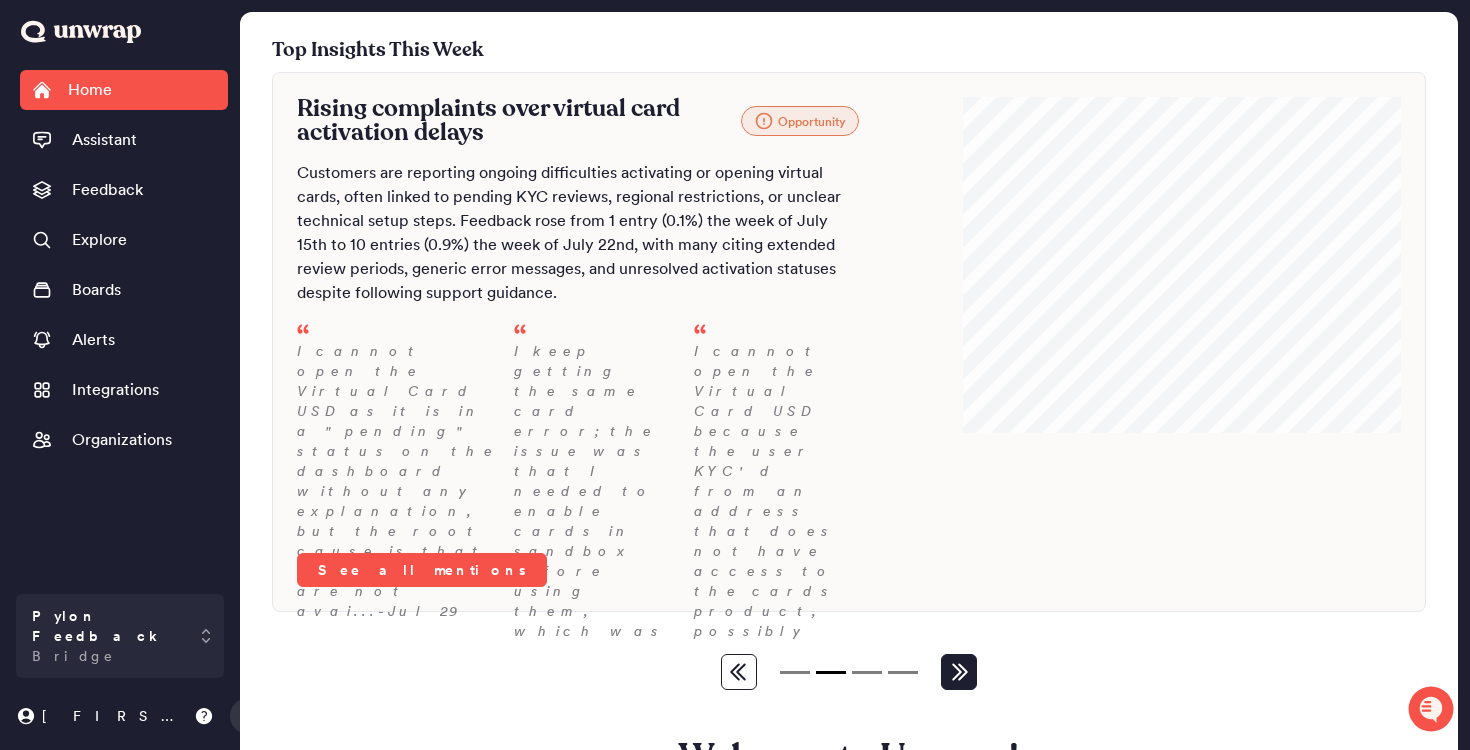type 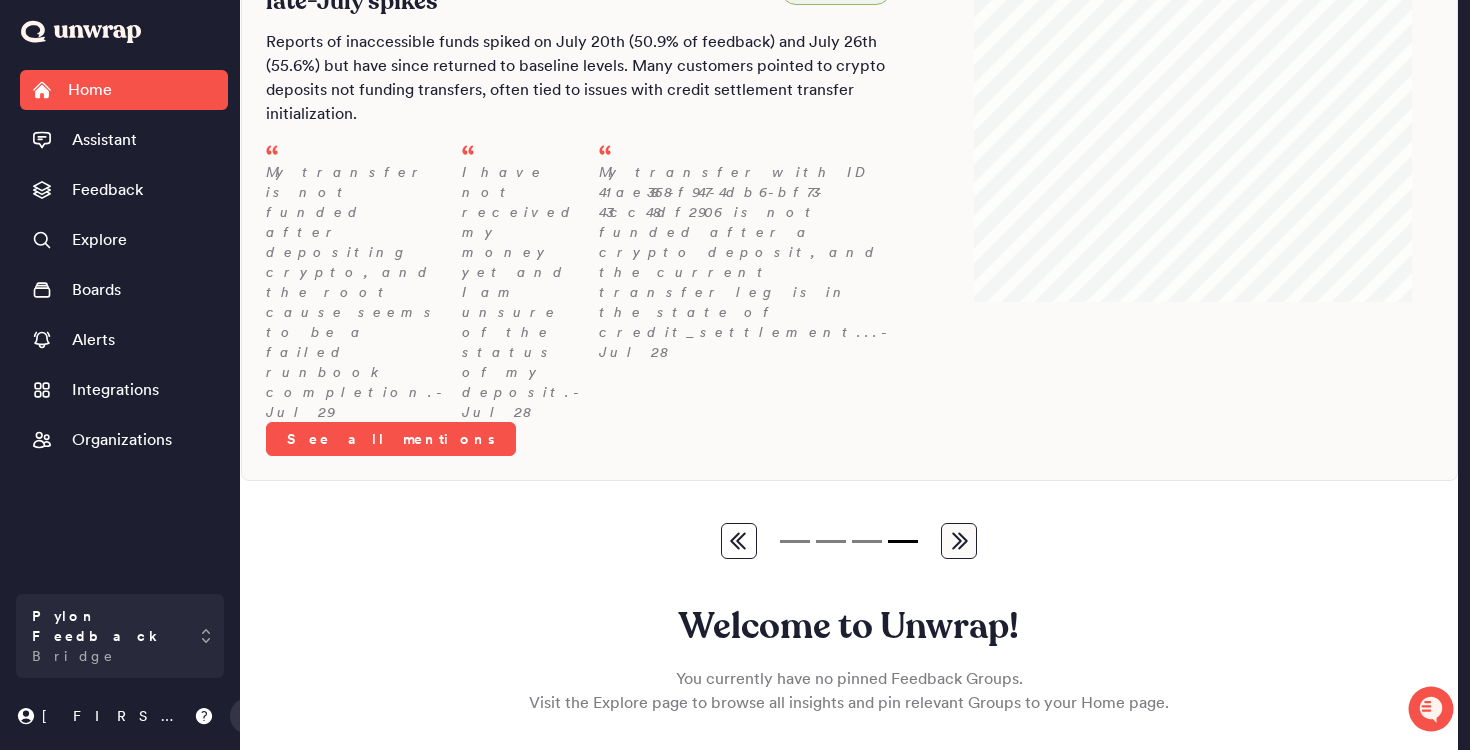 scroll, scrollTop: 0, scrollLeft: 0, axis: both 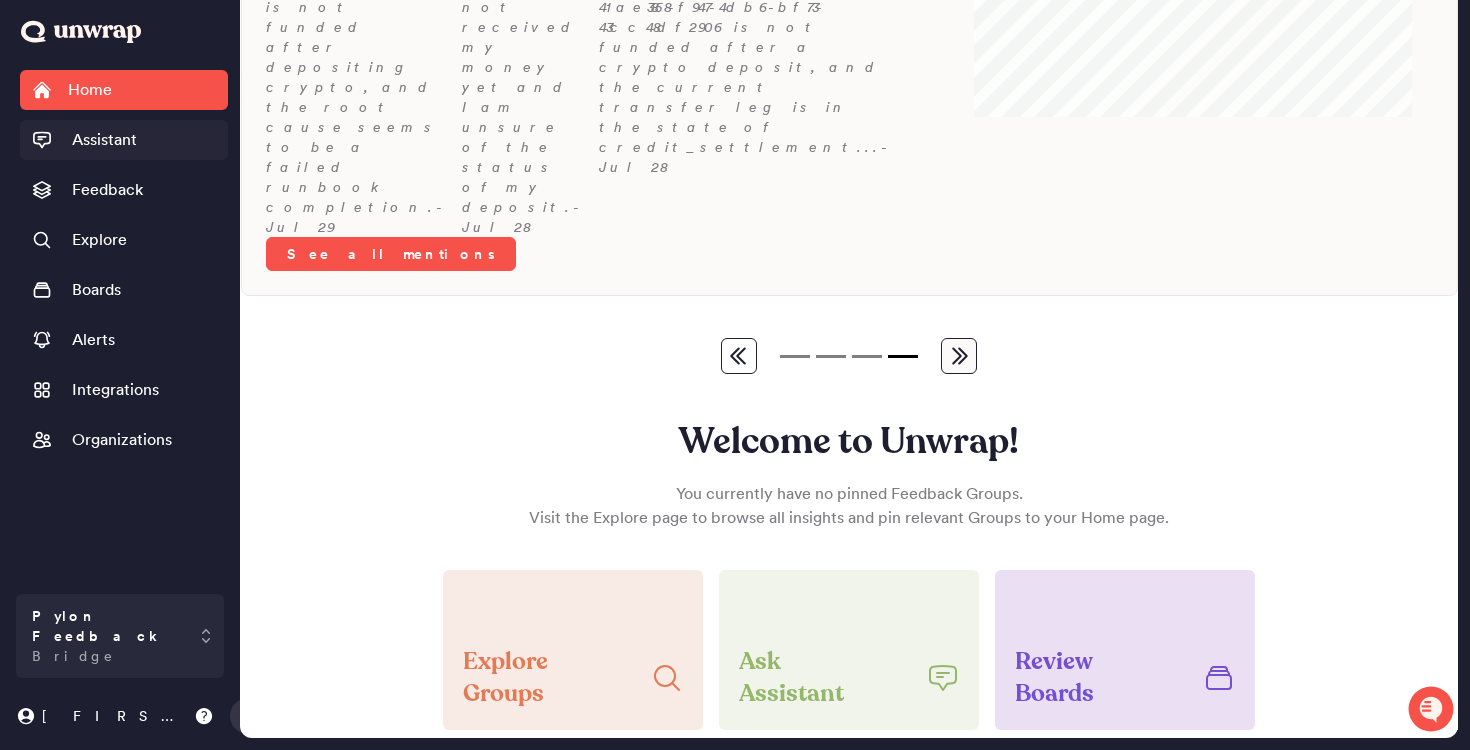 click on "Assistant" at bounding box center (104, 140) 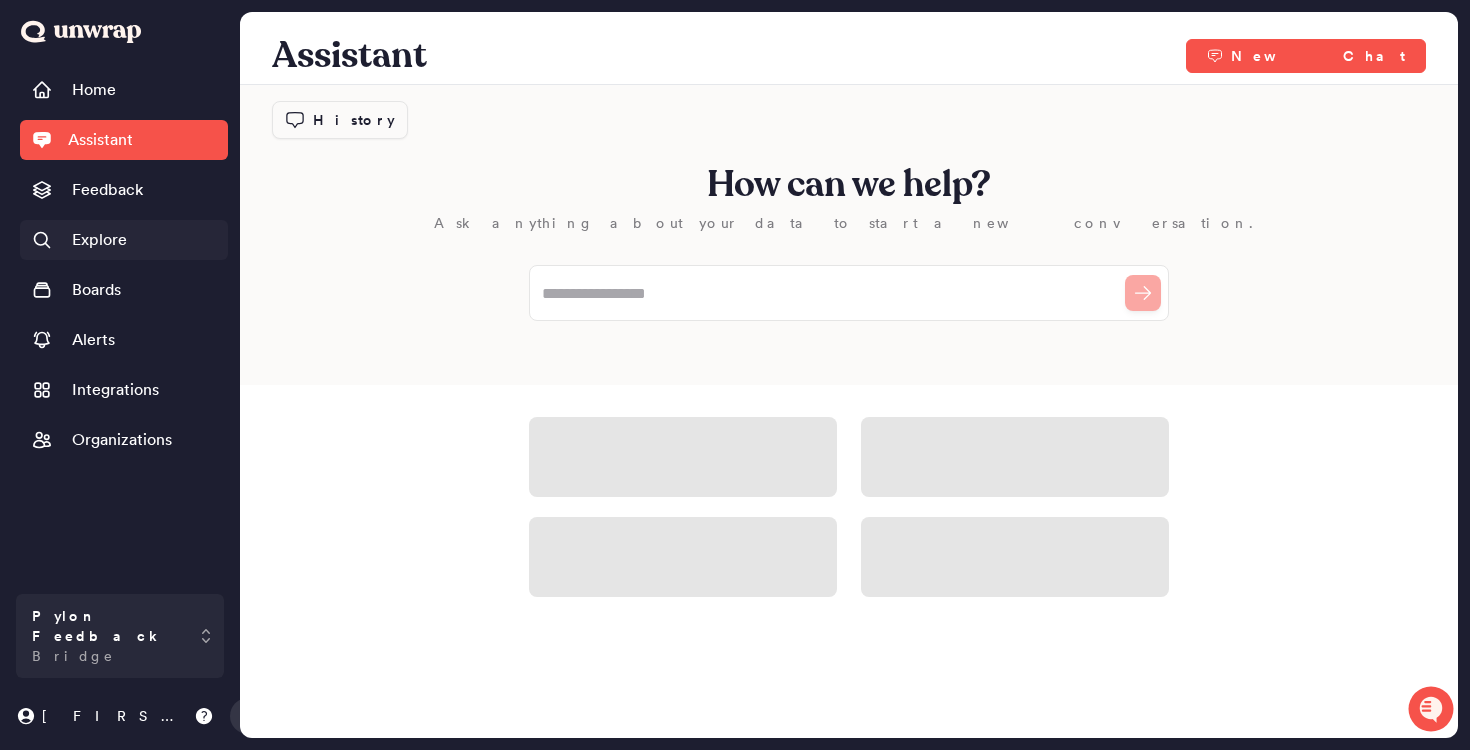 click on "Explore" at bounding box center [124, 240] 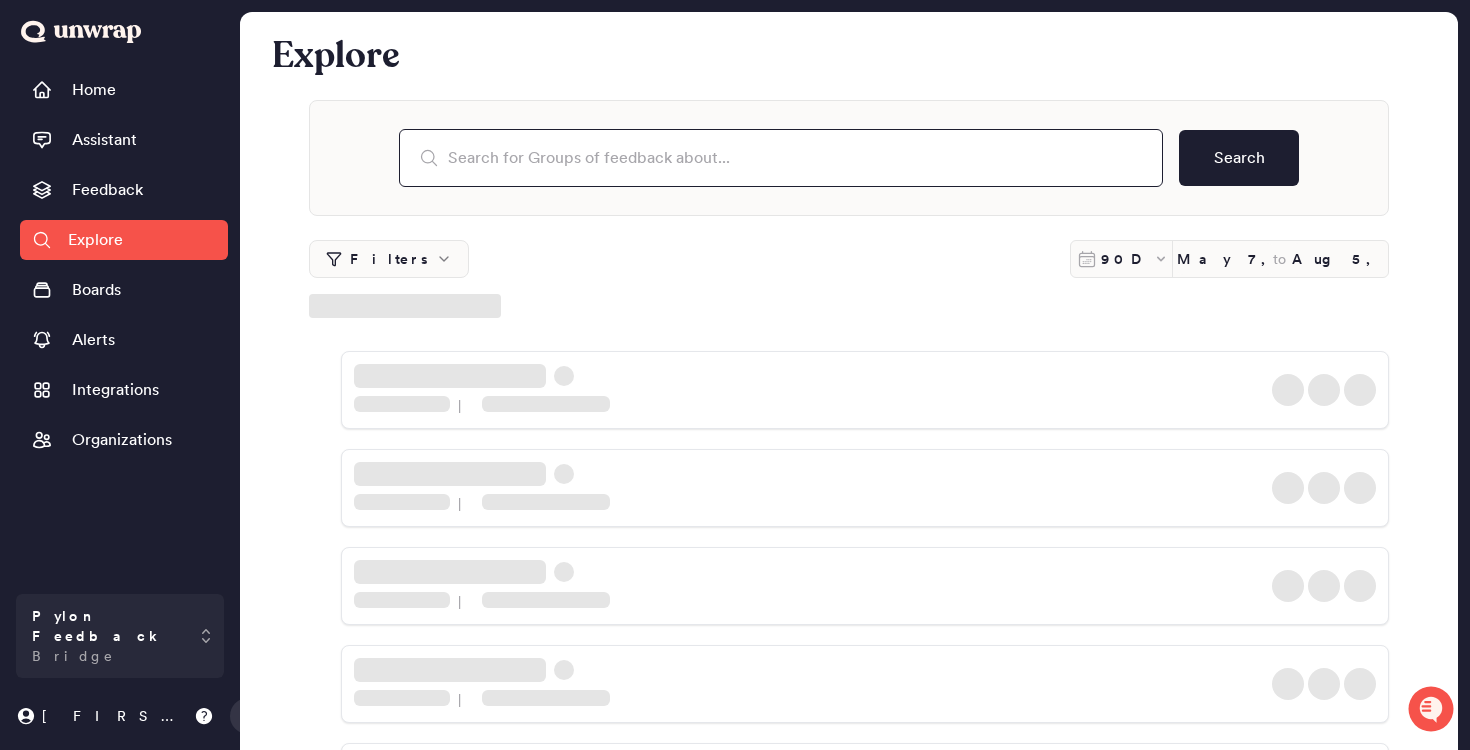 click at bounding box center (781, 158) 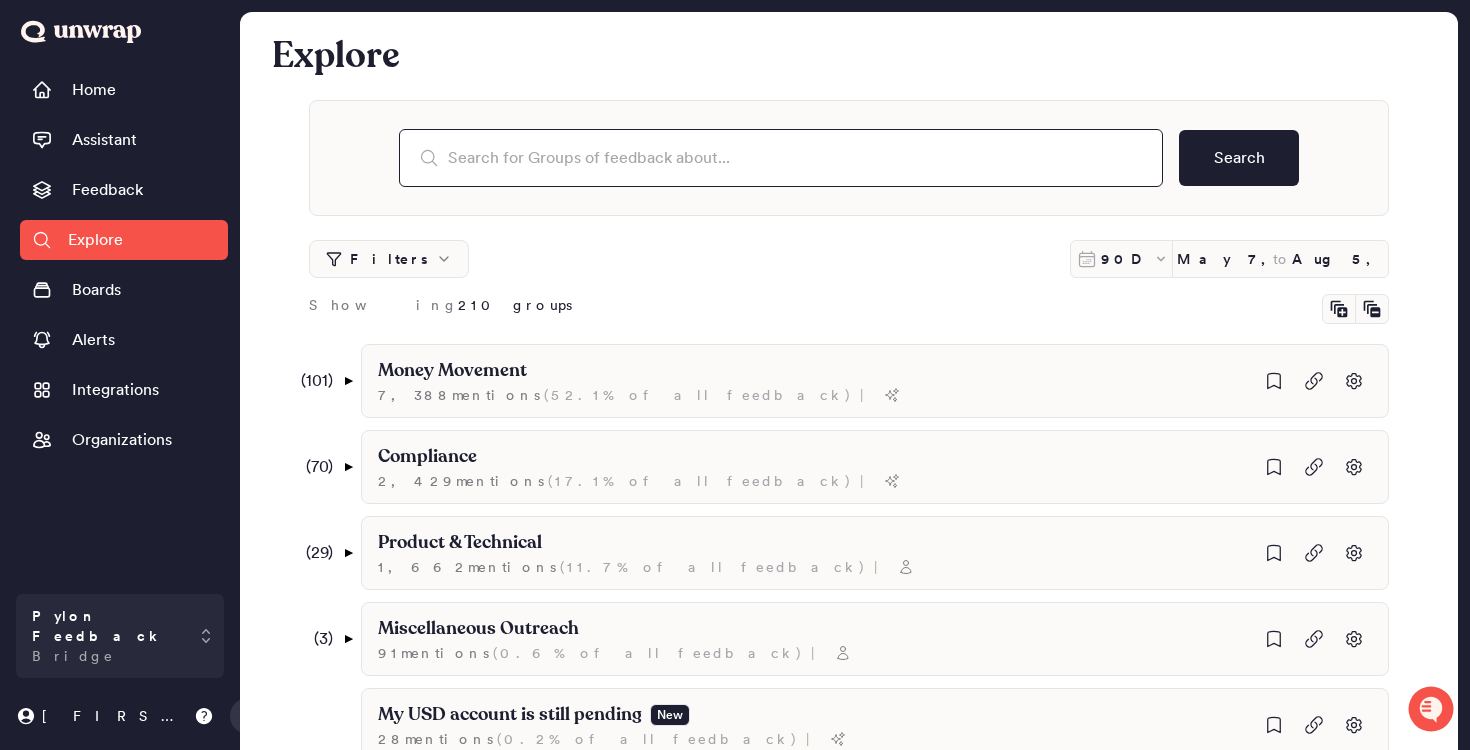 click at bounding box center [781, 158] 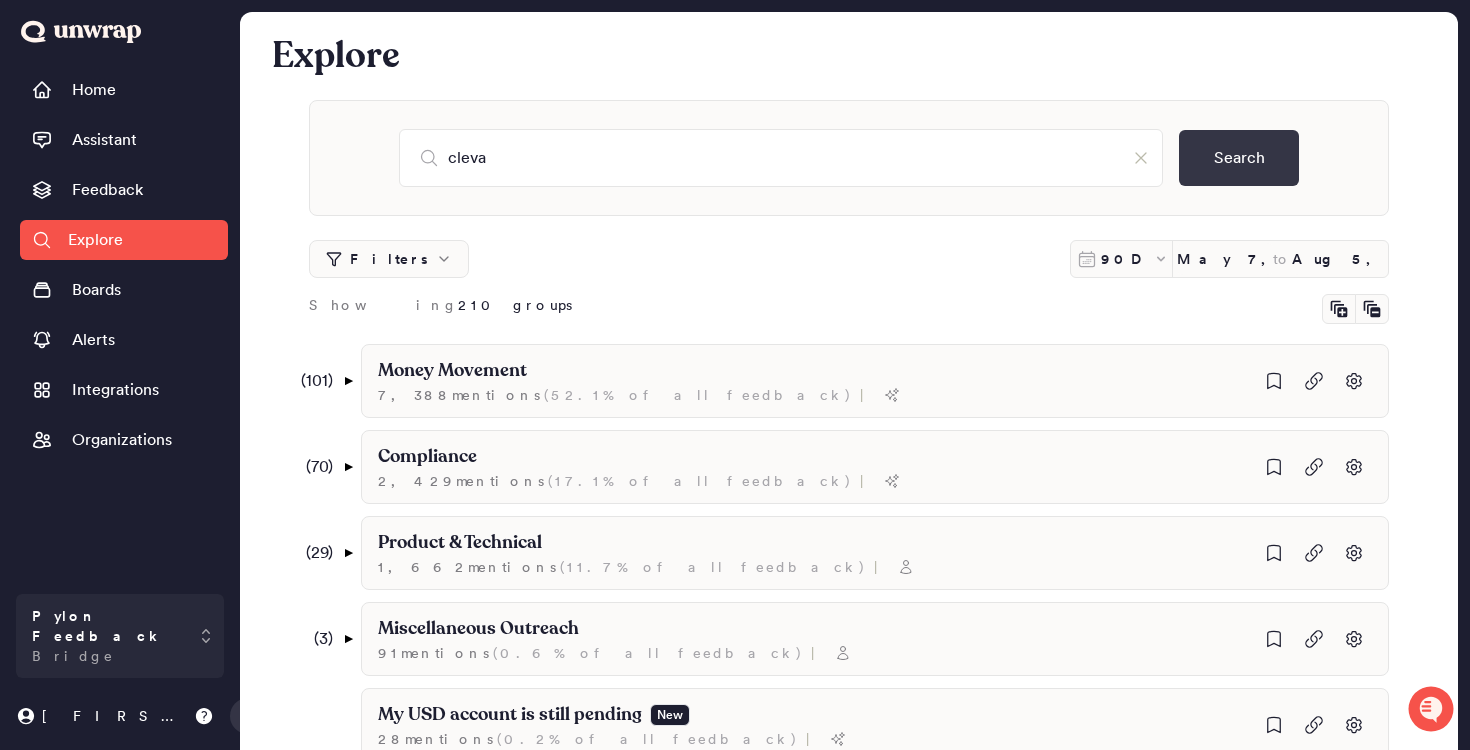 click on "Search" at bounding box center [1239, 158] 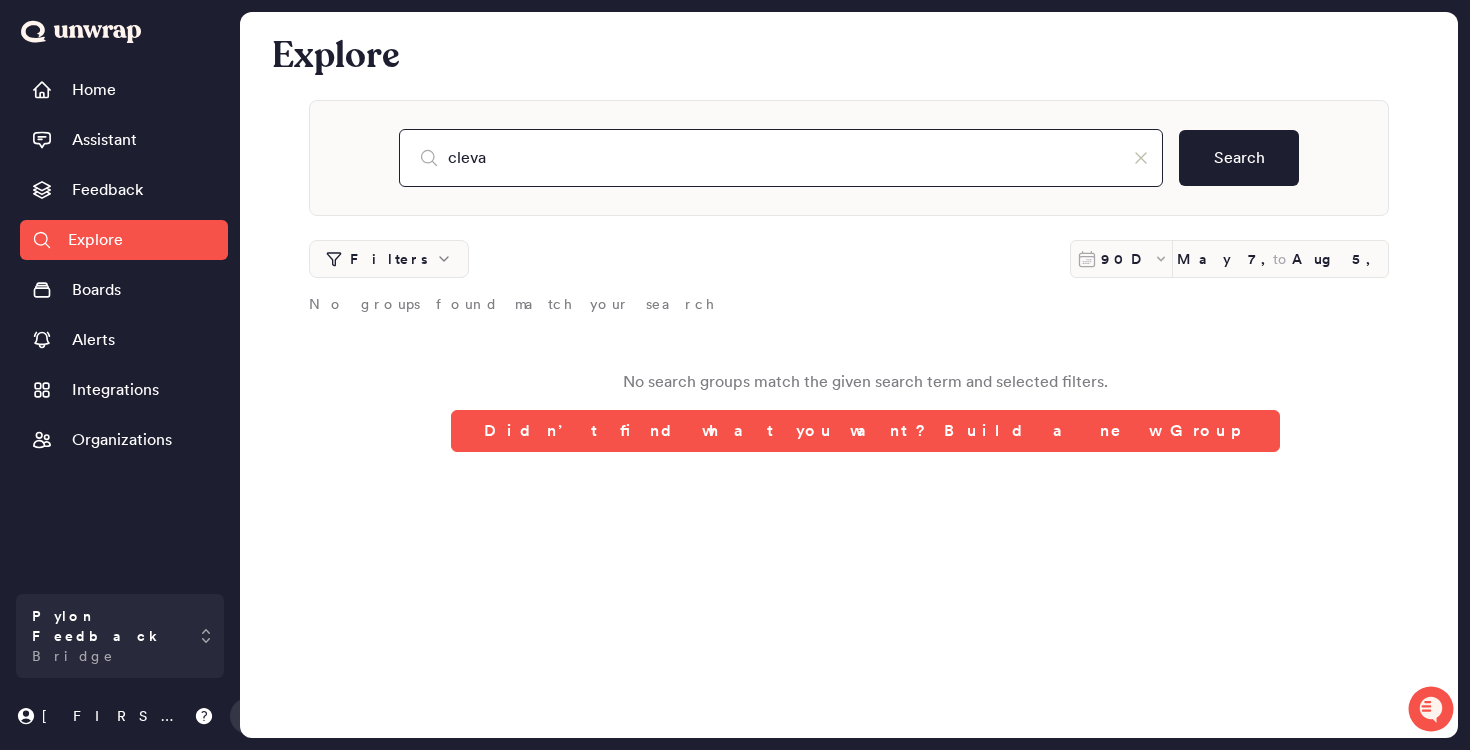 click on "cleva" at bounding box center [781, 158] 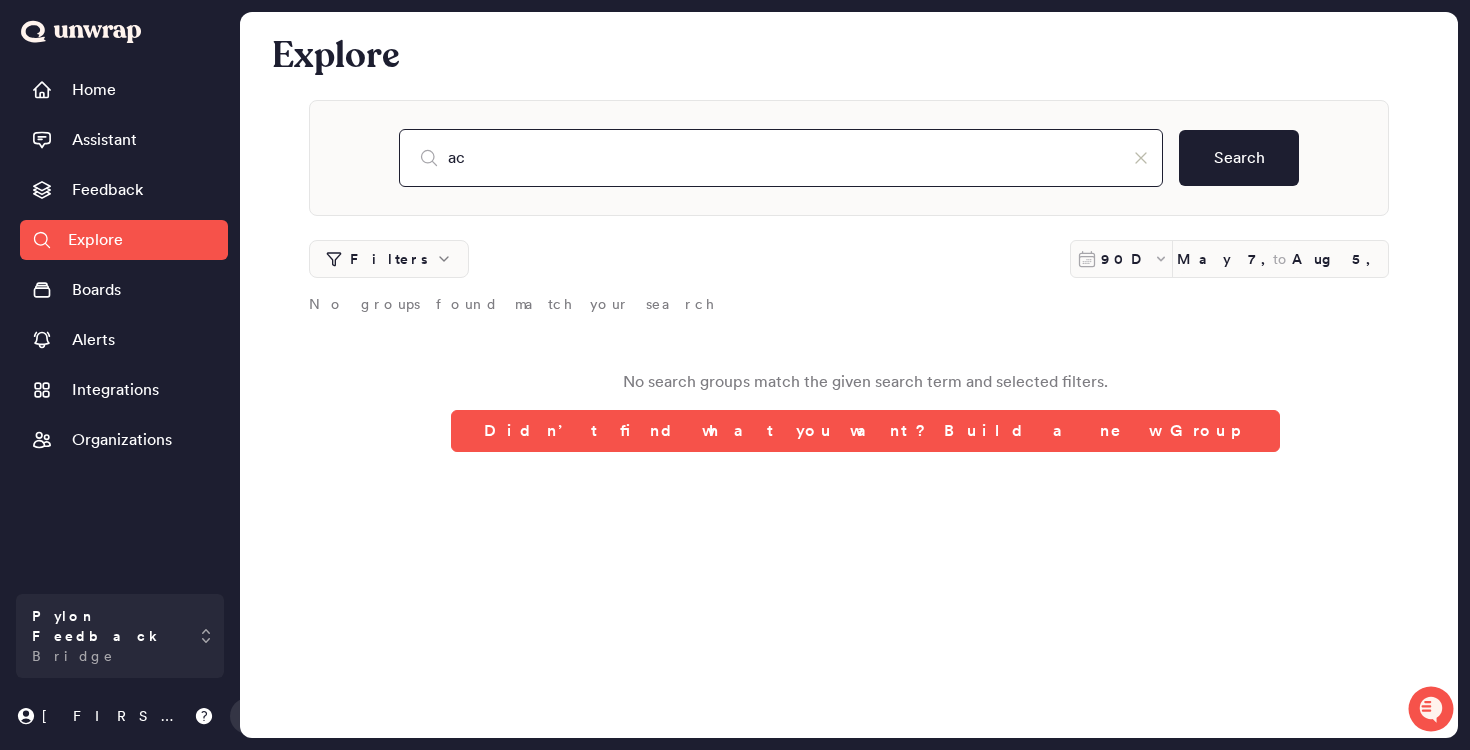 type on "acc" 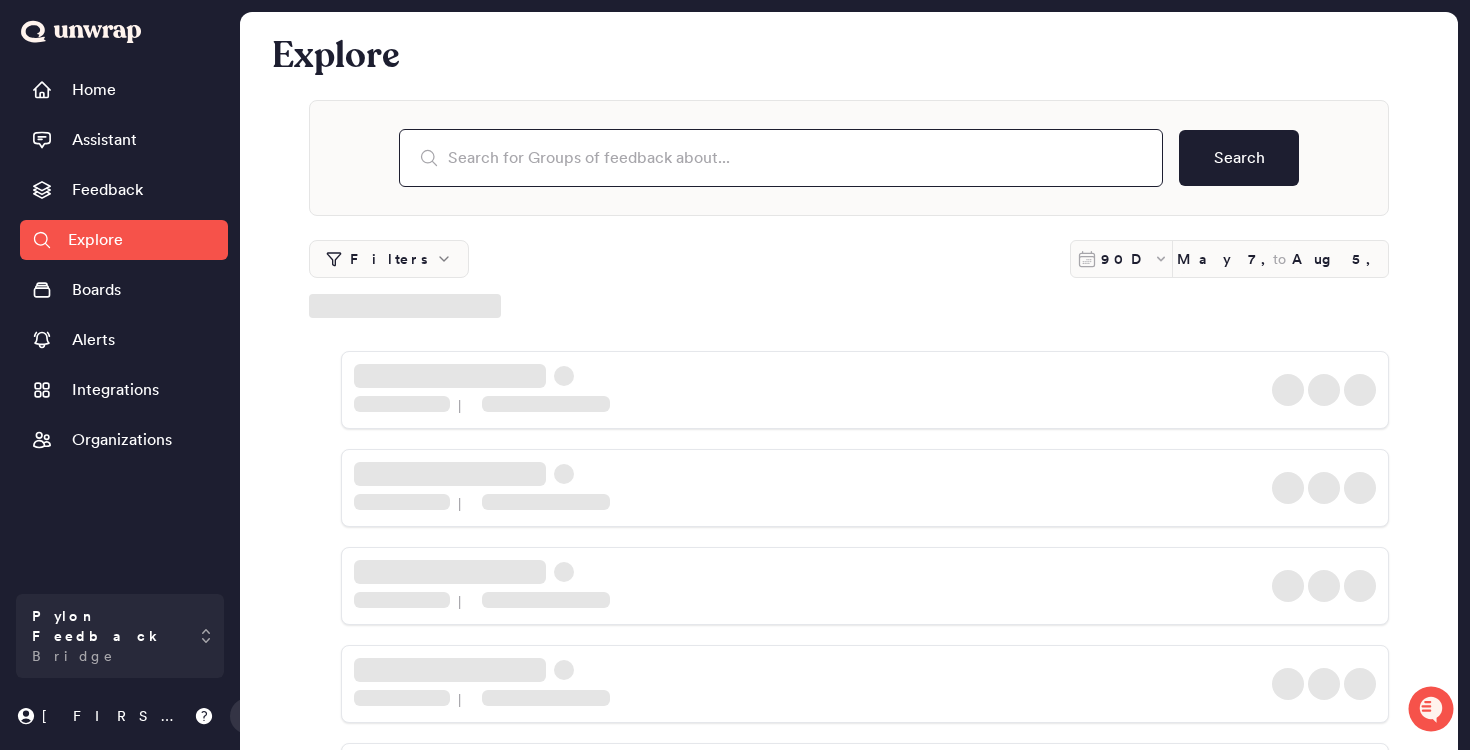 type 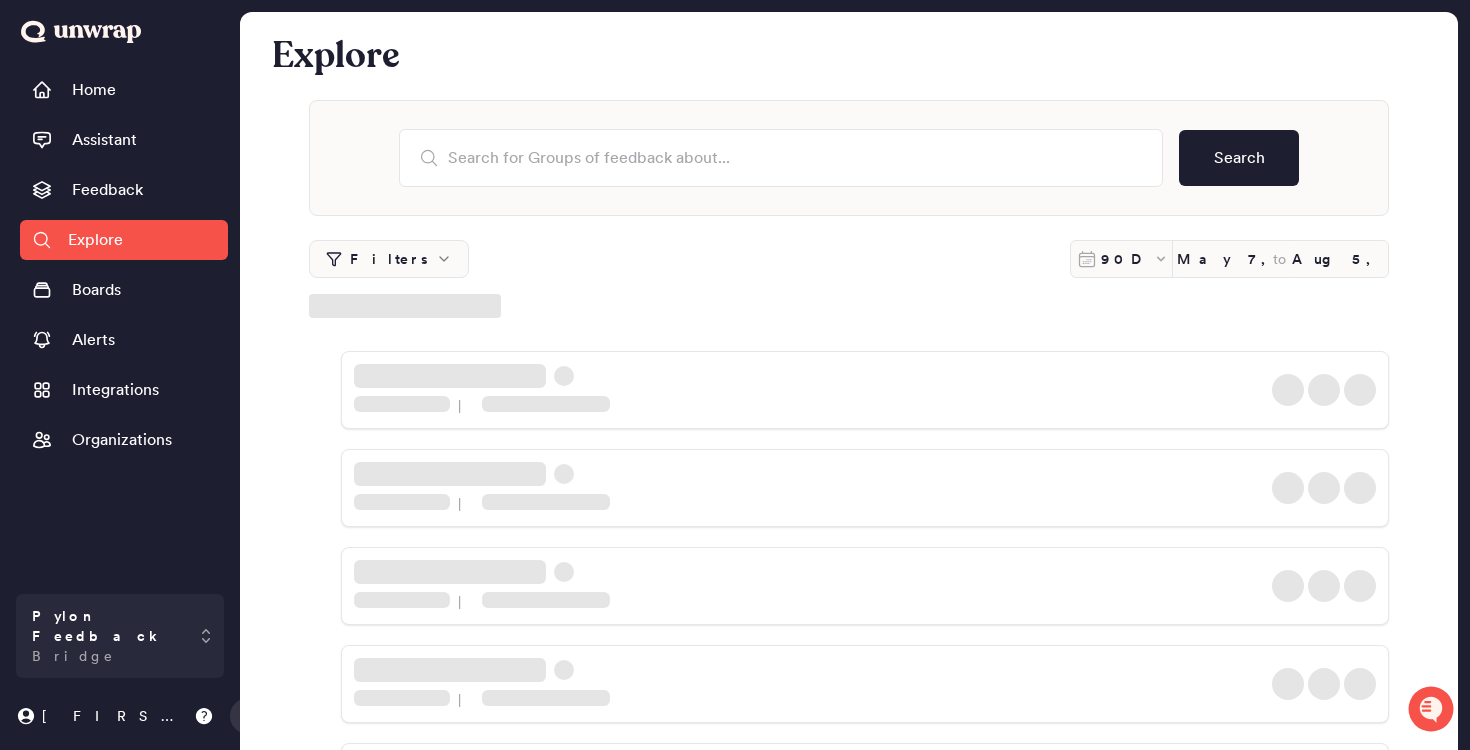 click on "Filters" at bounding box center [389, 259] 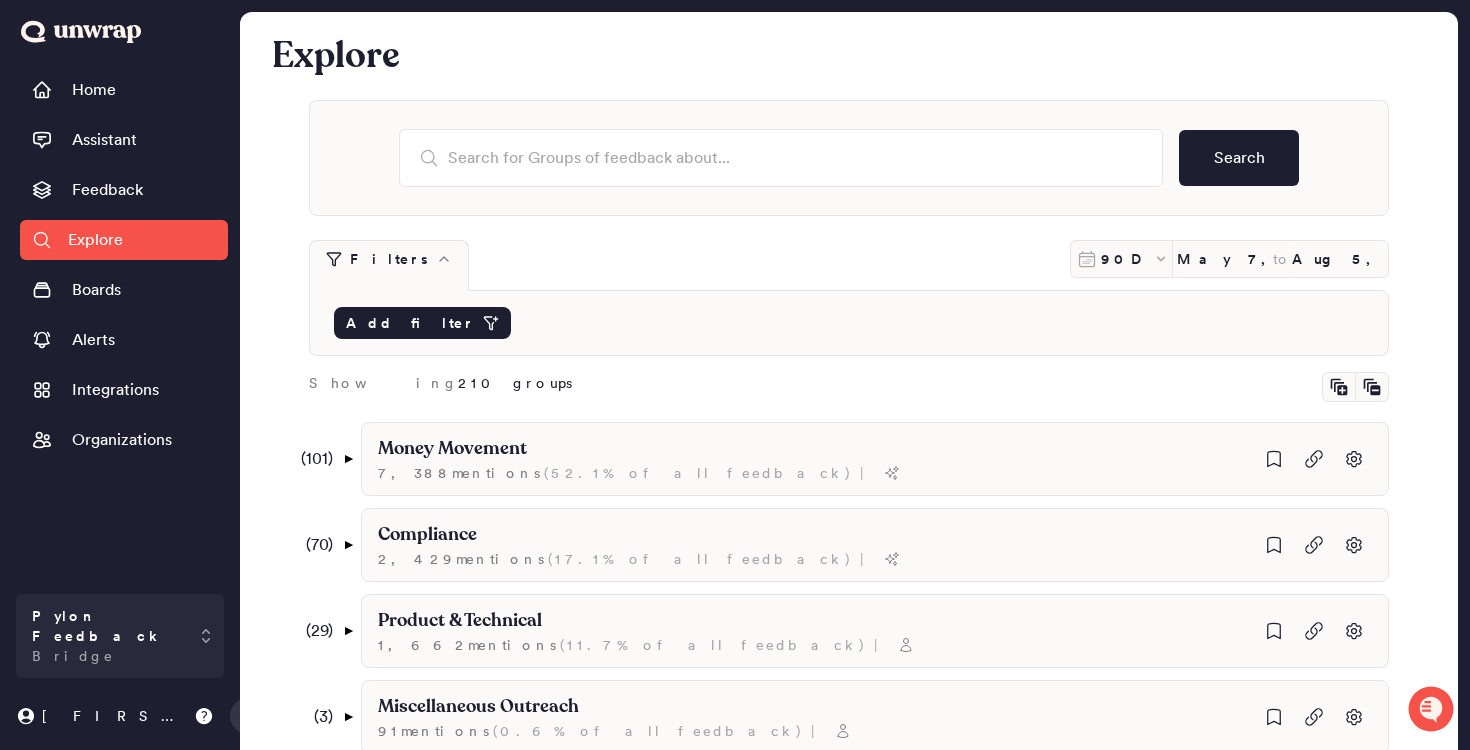 click on "Add filter" at bounding box center [410, 323] 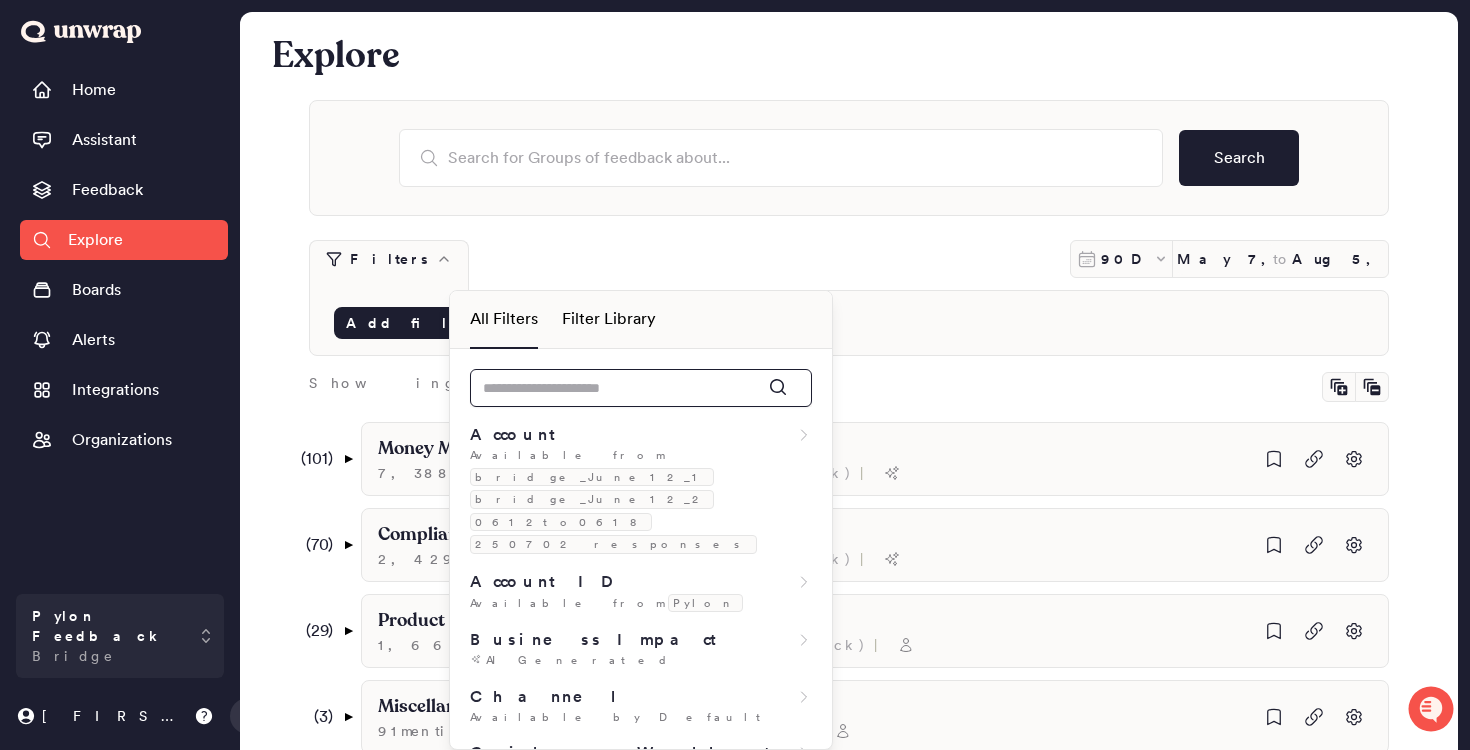 click at bounding box center [641, 388] 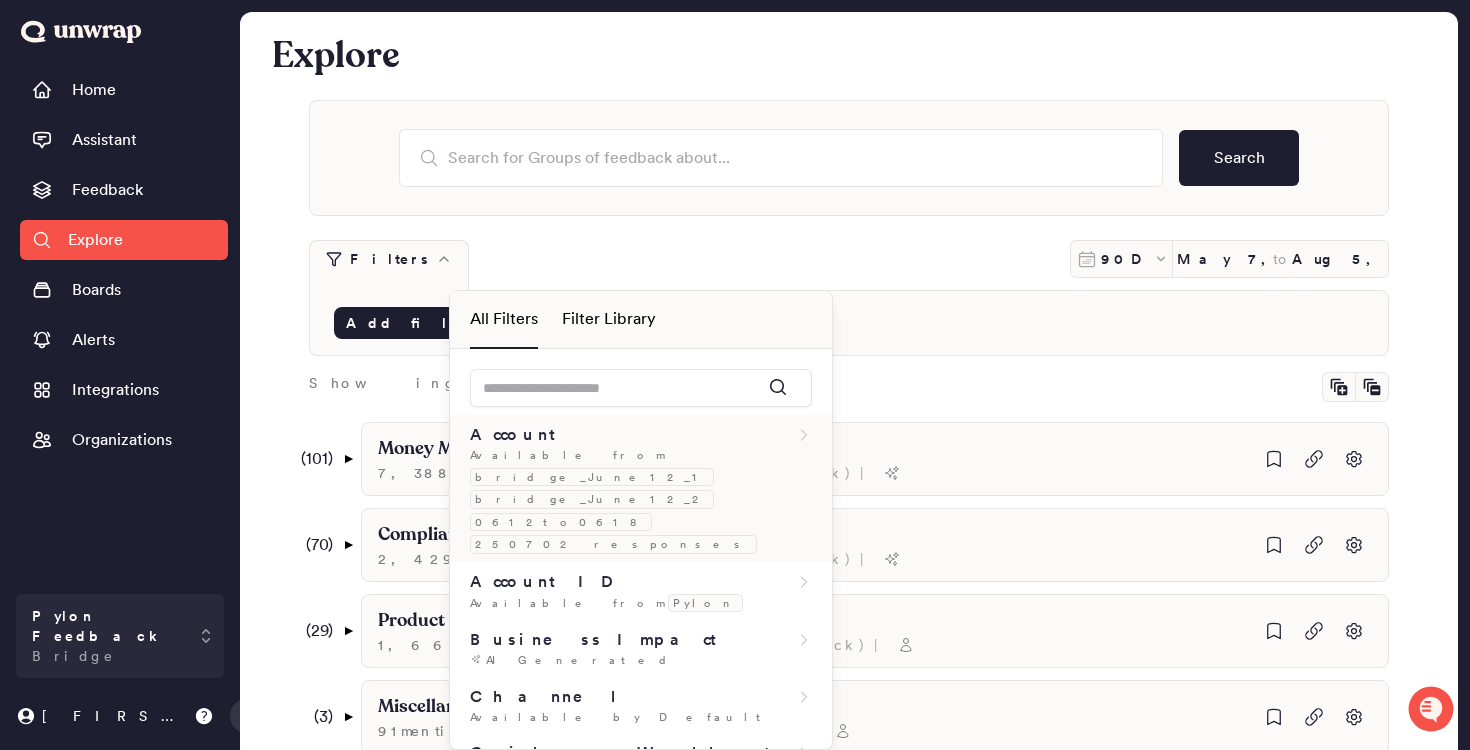 click on "Available from" at bounding box center (567, 455) 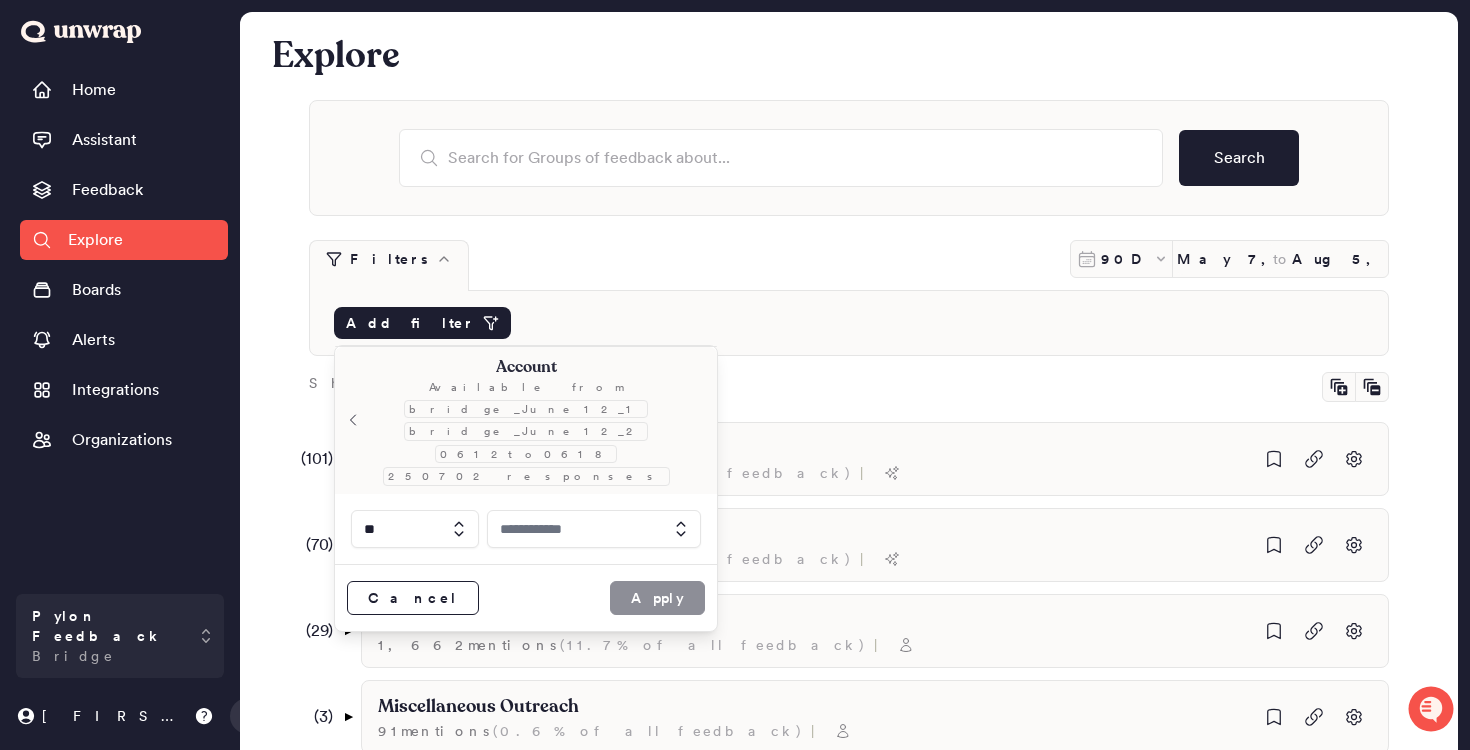 click at bounding box center [594, 529] 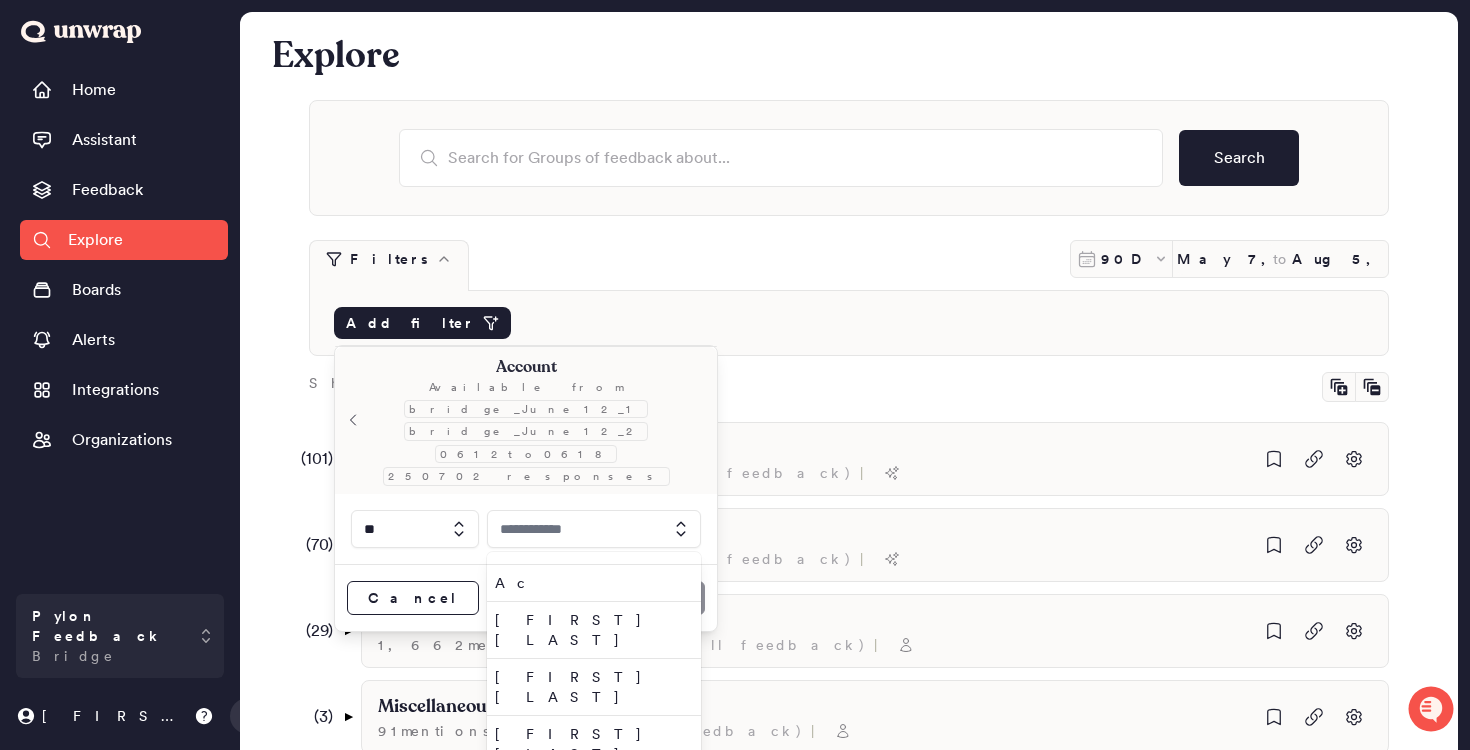scroll, scrollTop: 973, scrollLeft: 0, axis: vertical 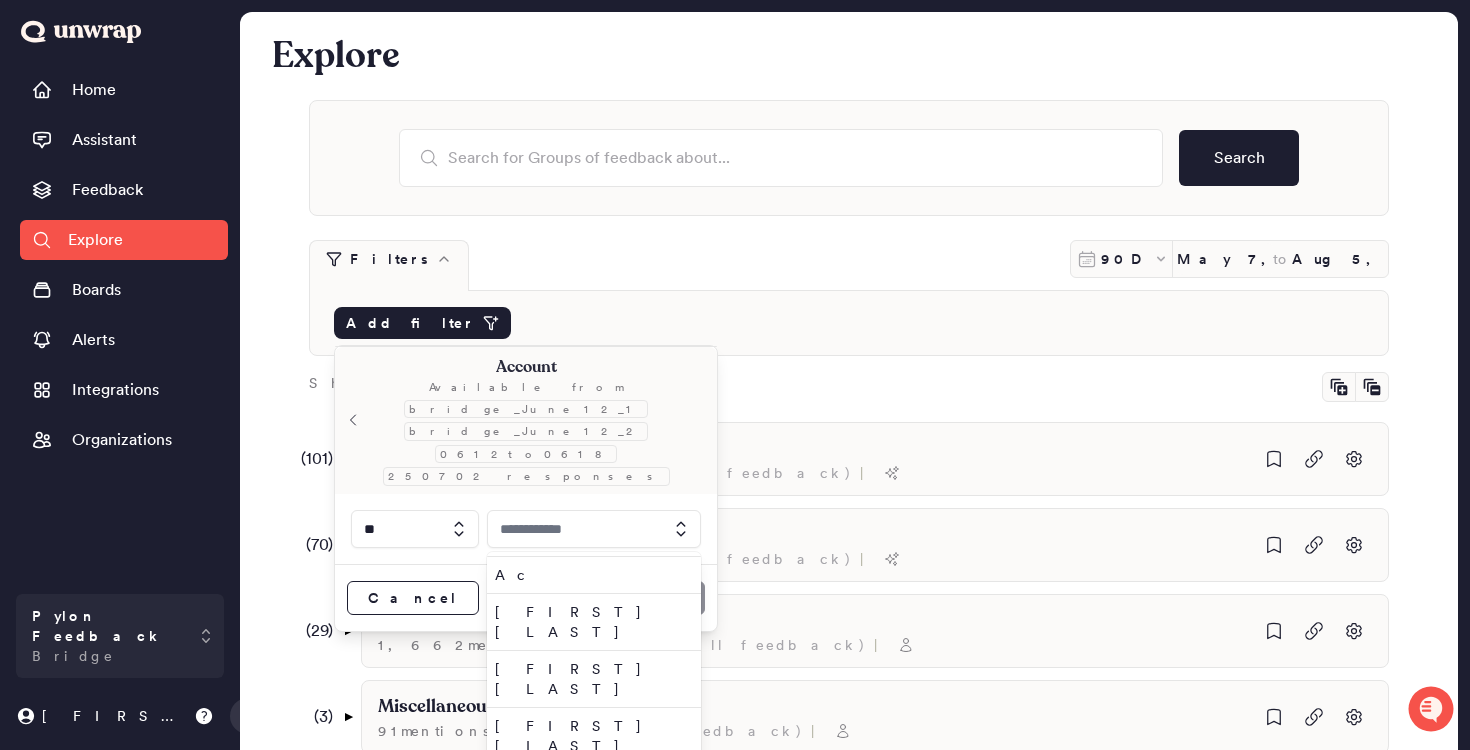 click at bounding box center [594, 529] 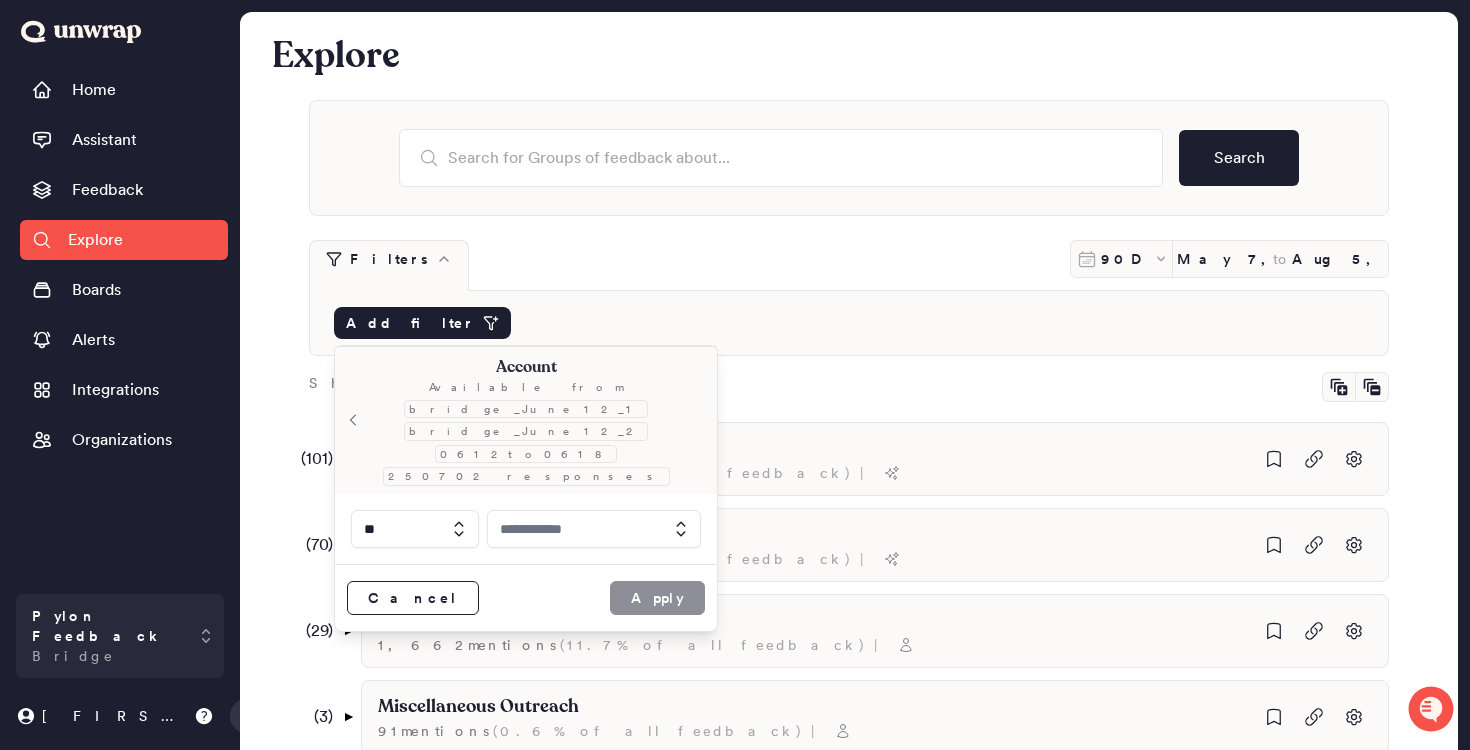 click at bounding box center [594, 529] 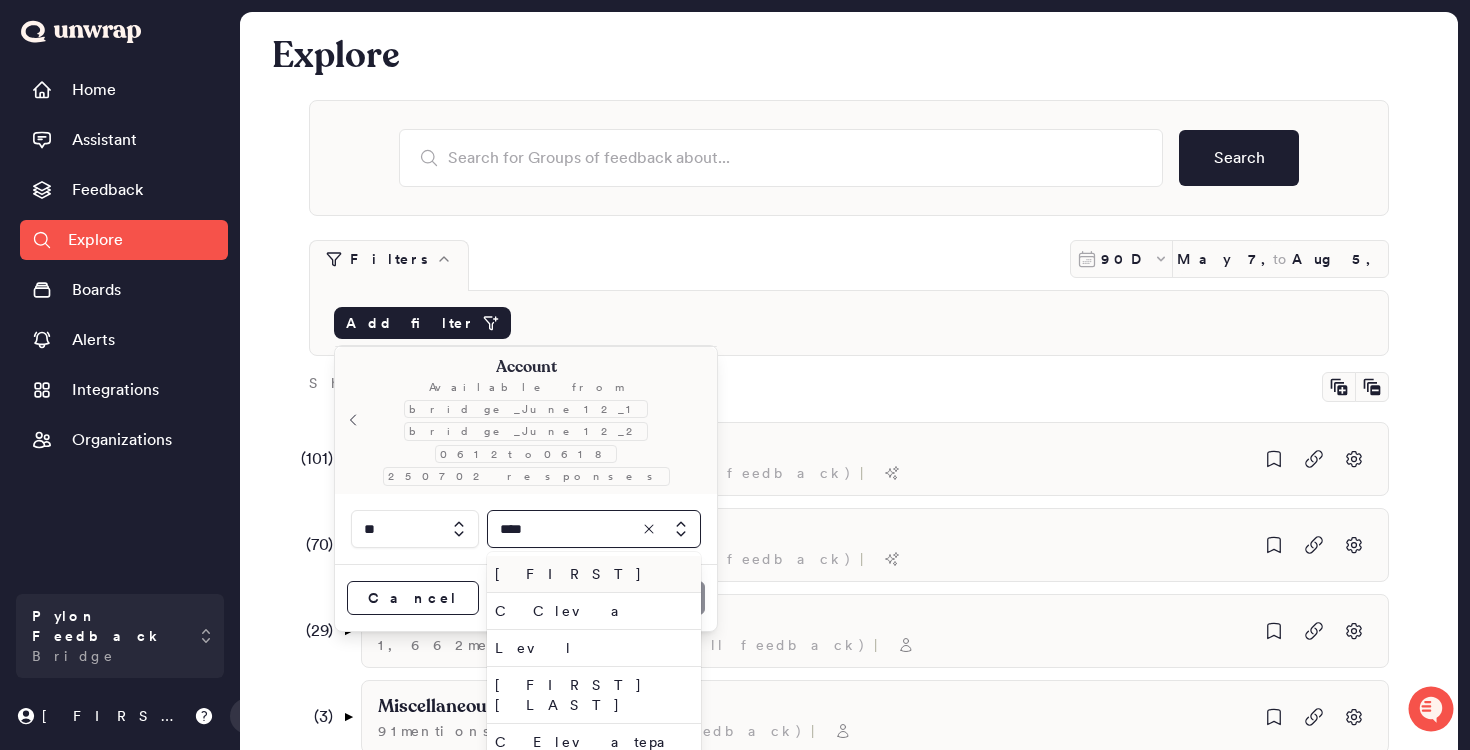 type on "****" 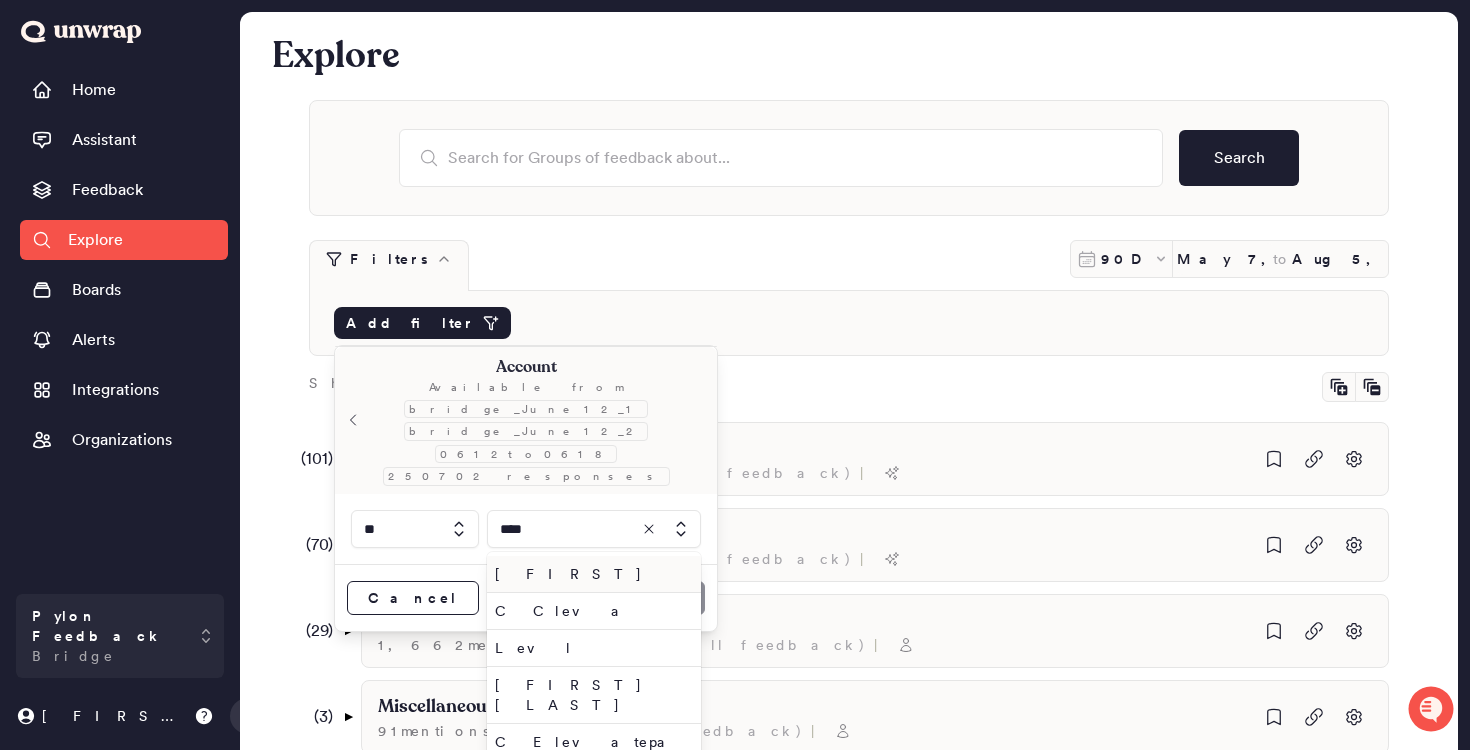click on "[FIRST]" at bounding box center [590, 574] 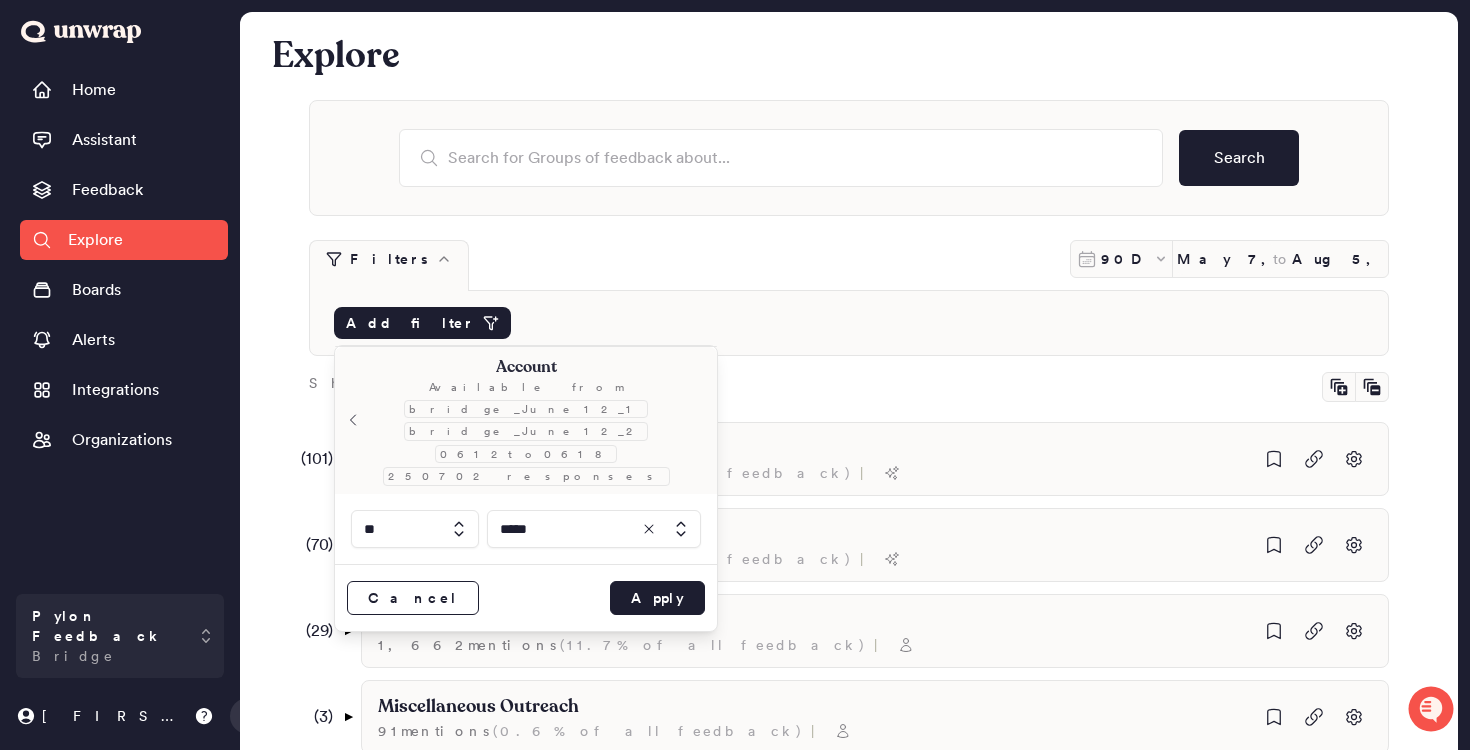 click at bounding box center [594, 529] 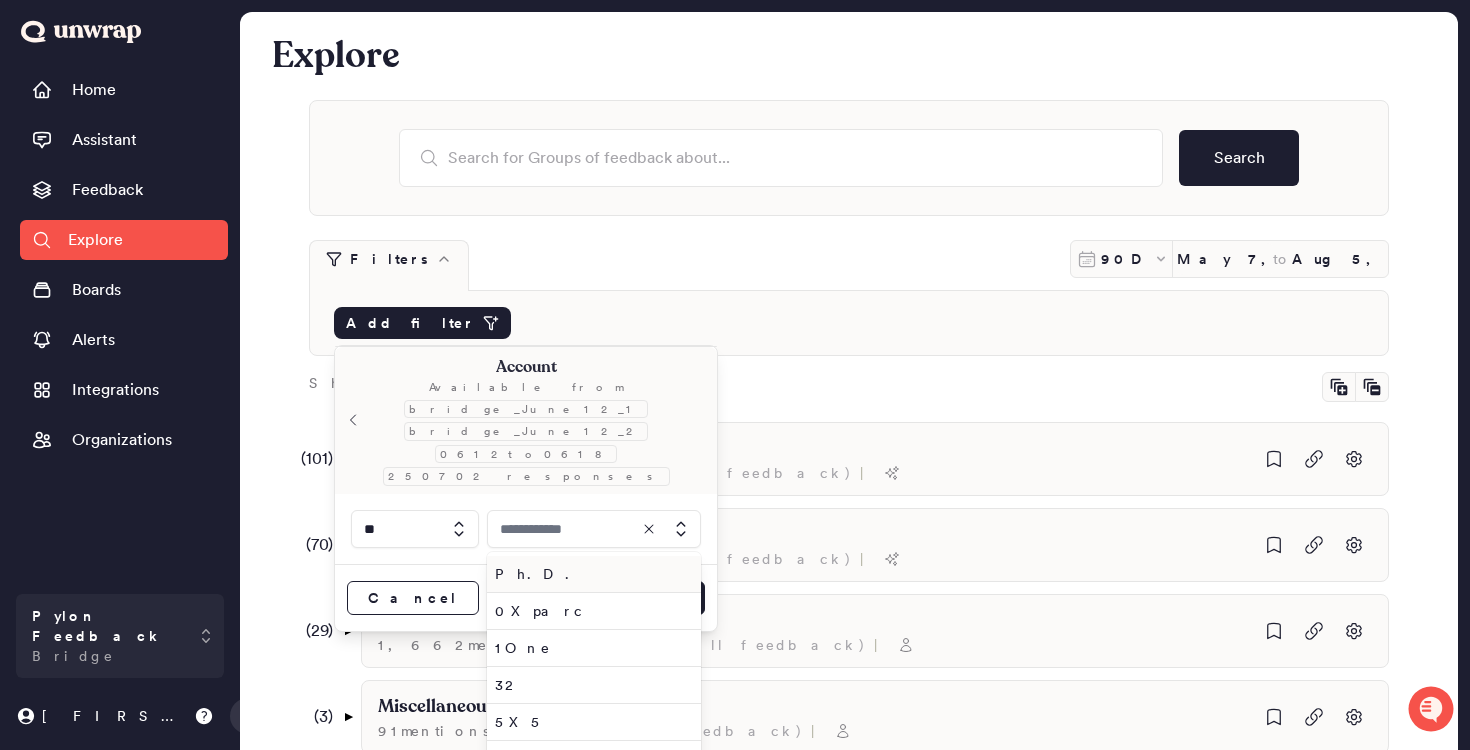 type on "*****" 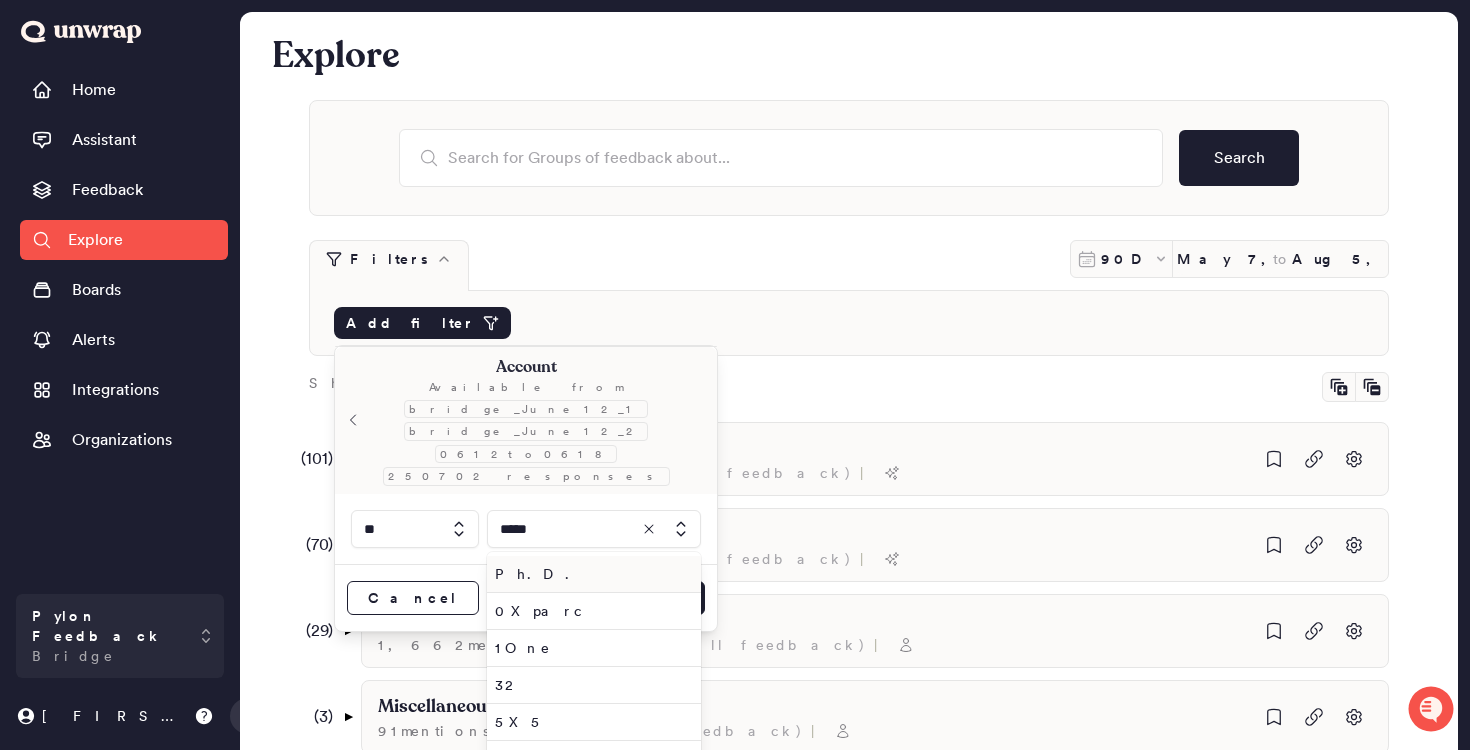 click on "Cancel Apply" at bounding box center (526, 597) 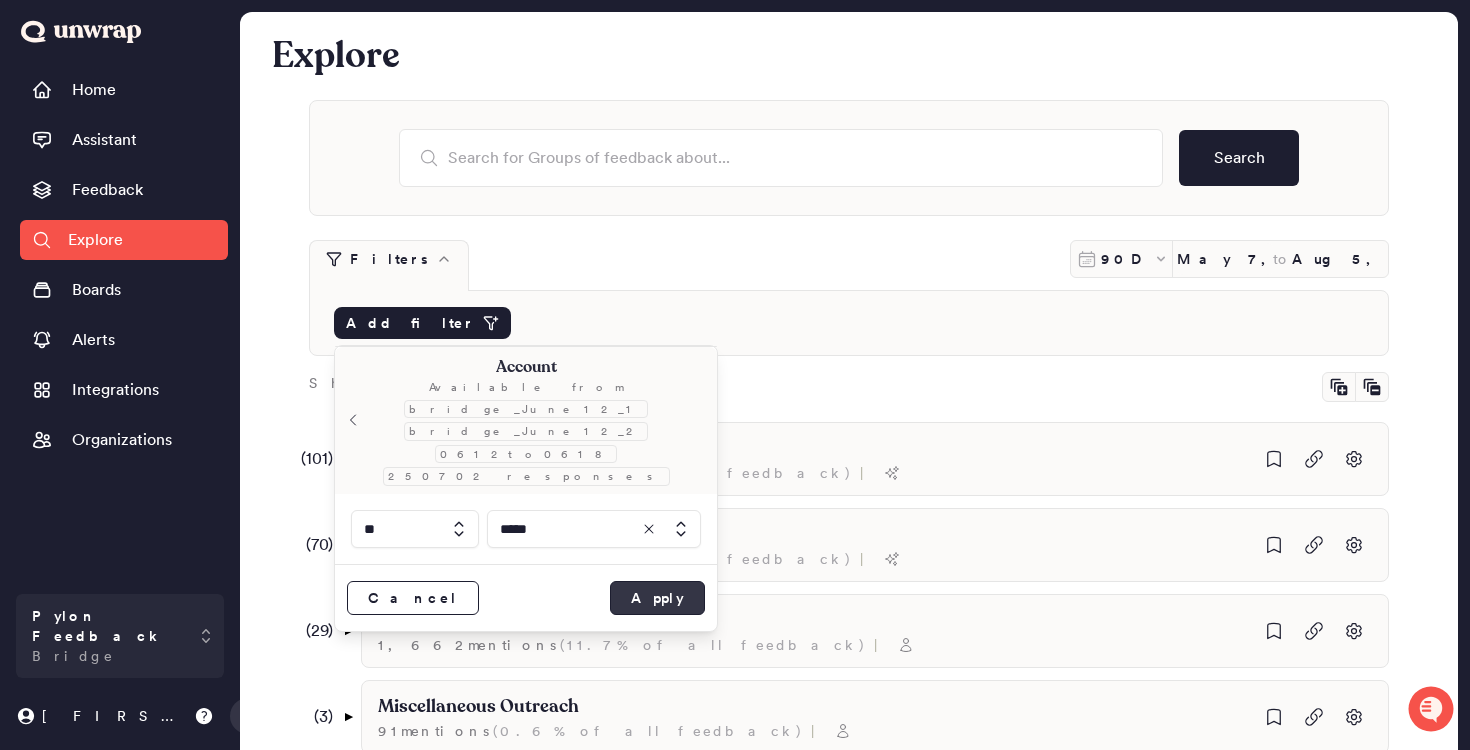 click on "Apply" at bounding box center (657, 598) 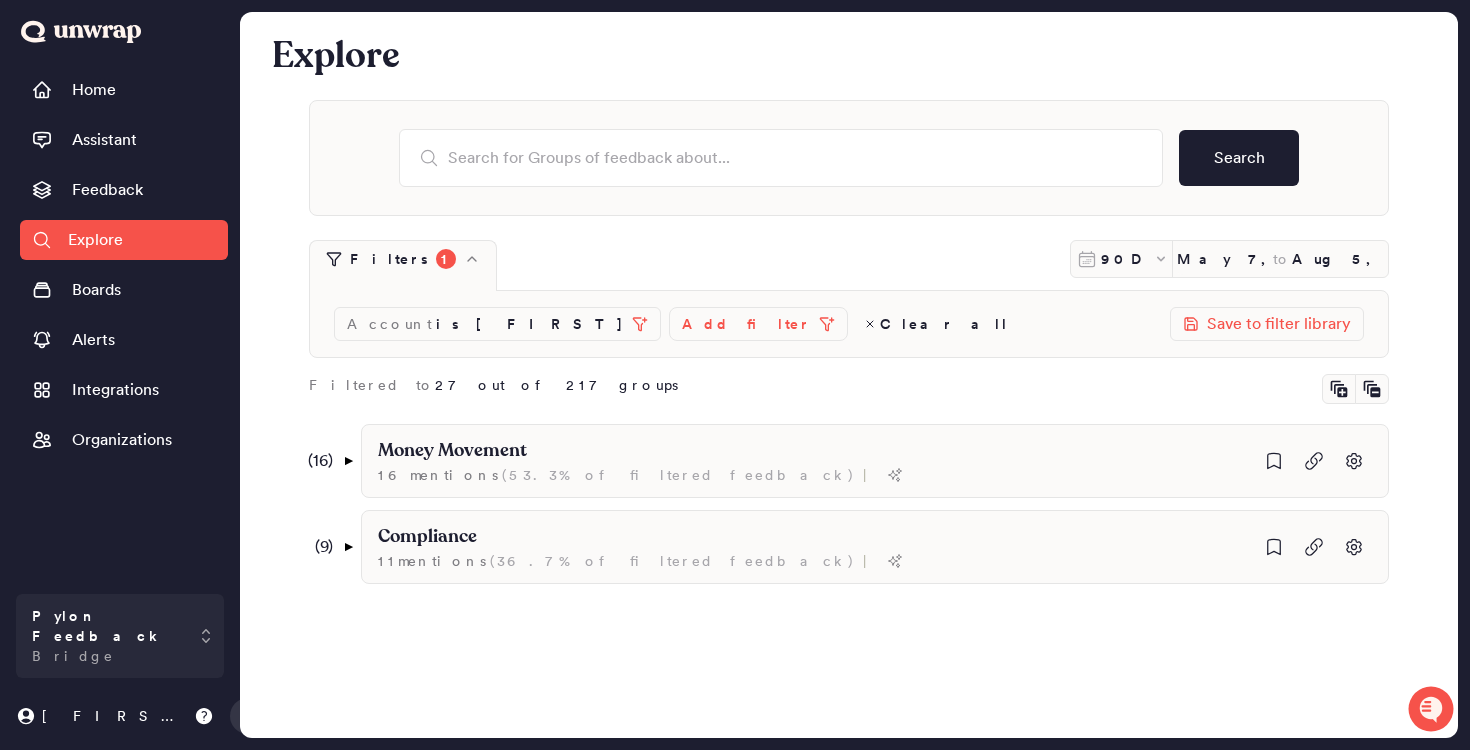click on "Add filter" at bounding box center [746, 324] 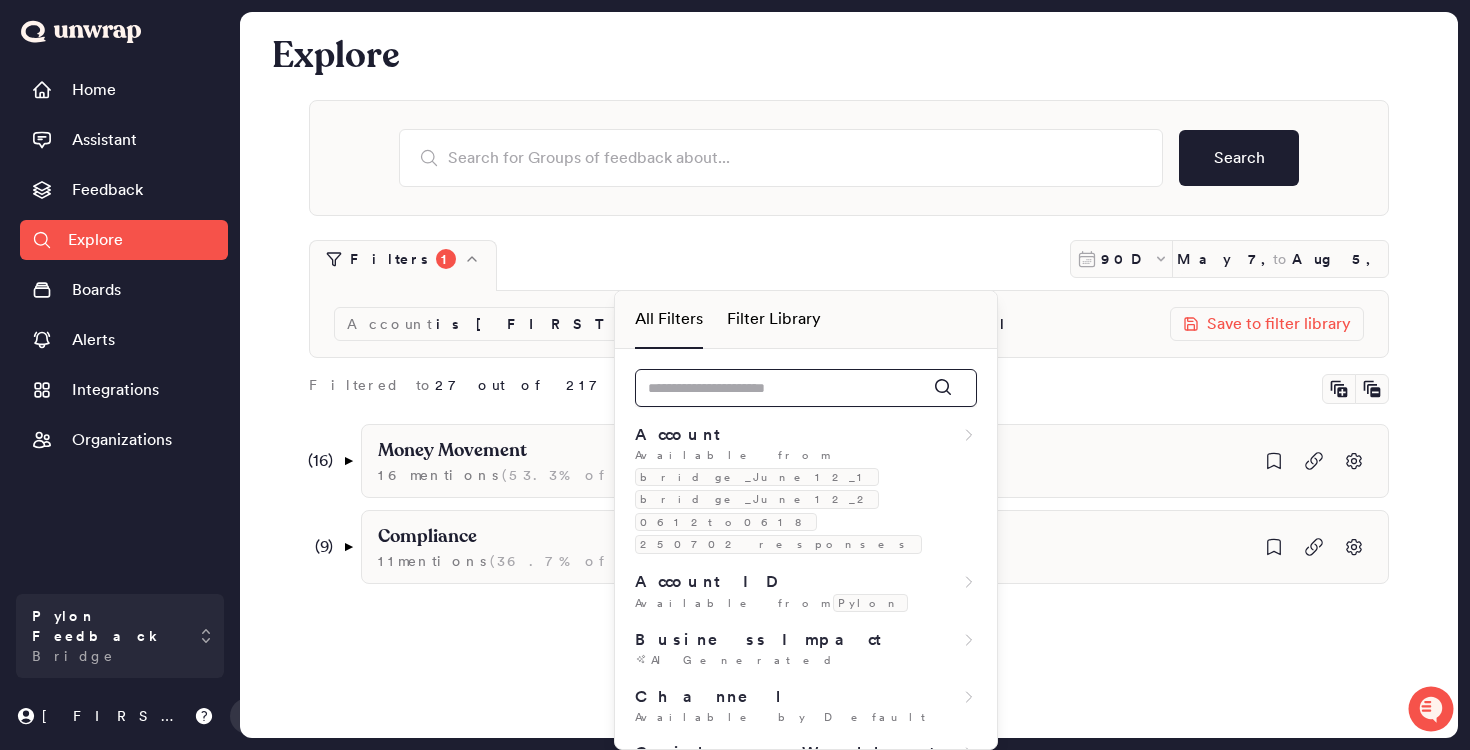 click at bounding box center (806, 388) 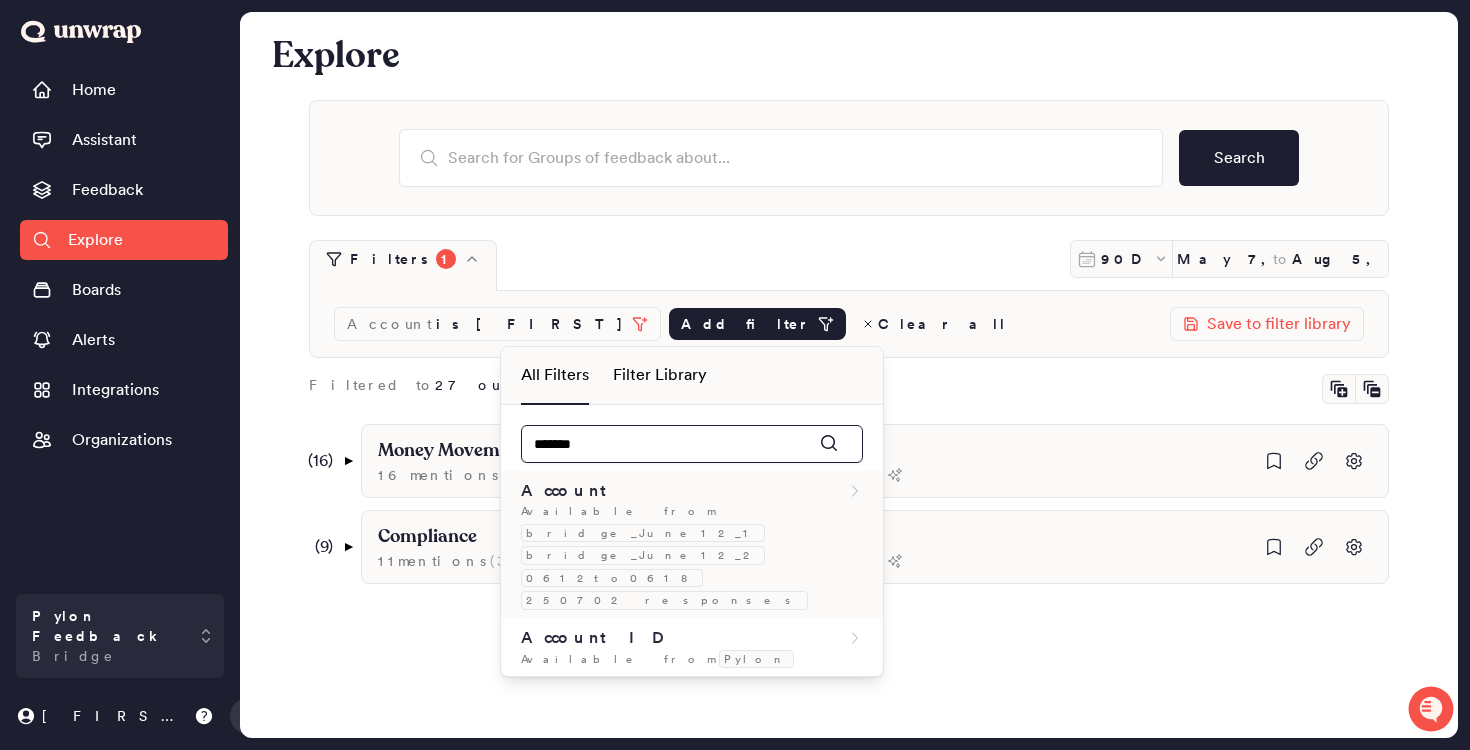 type on "*******" 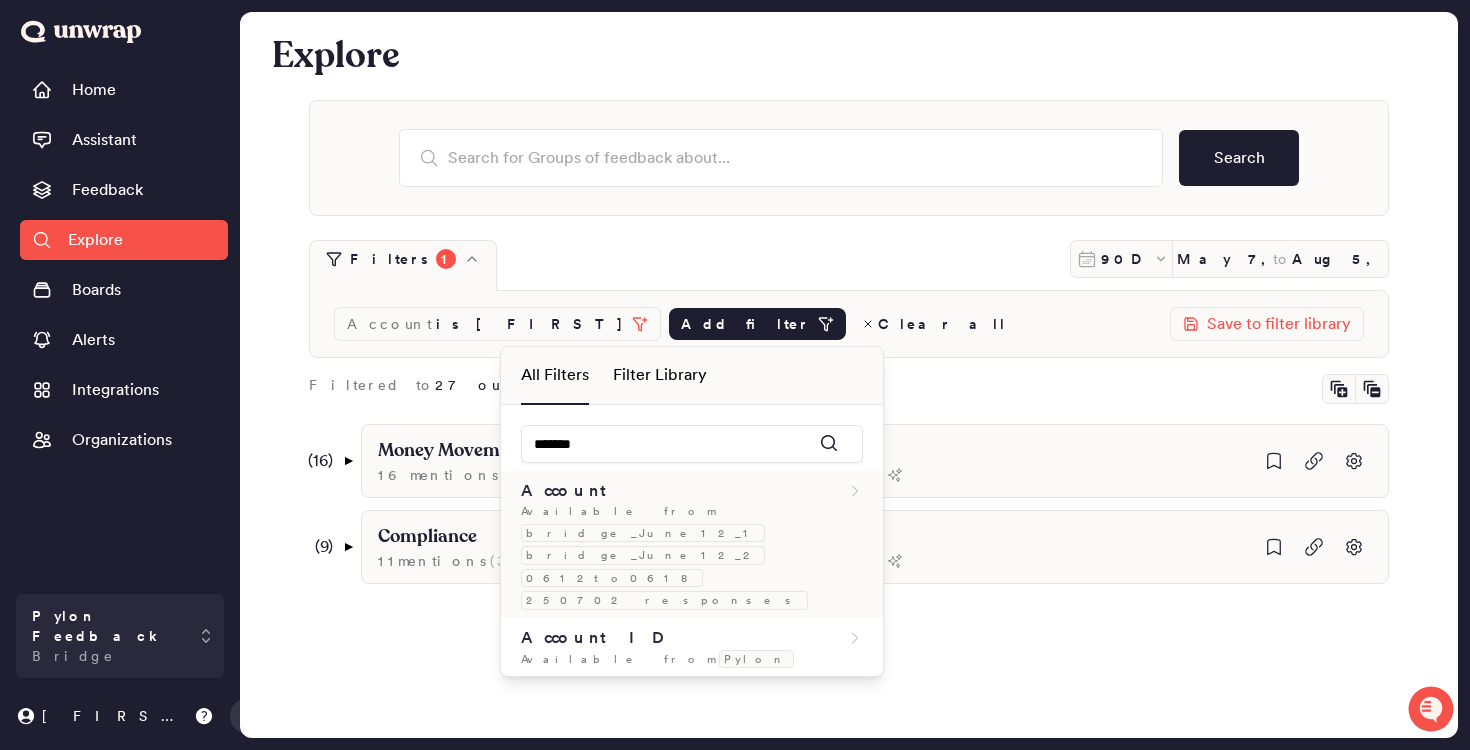 click on "Account" at bounding box center [568, 491] 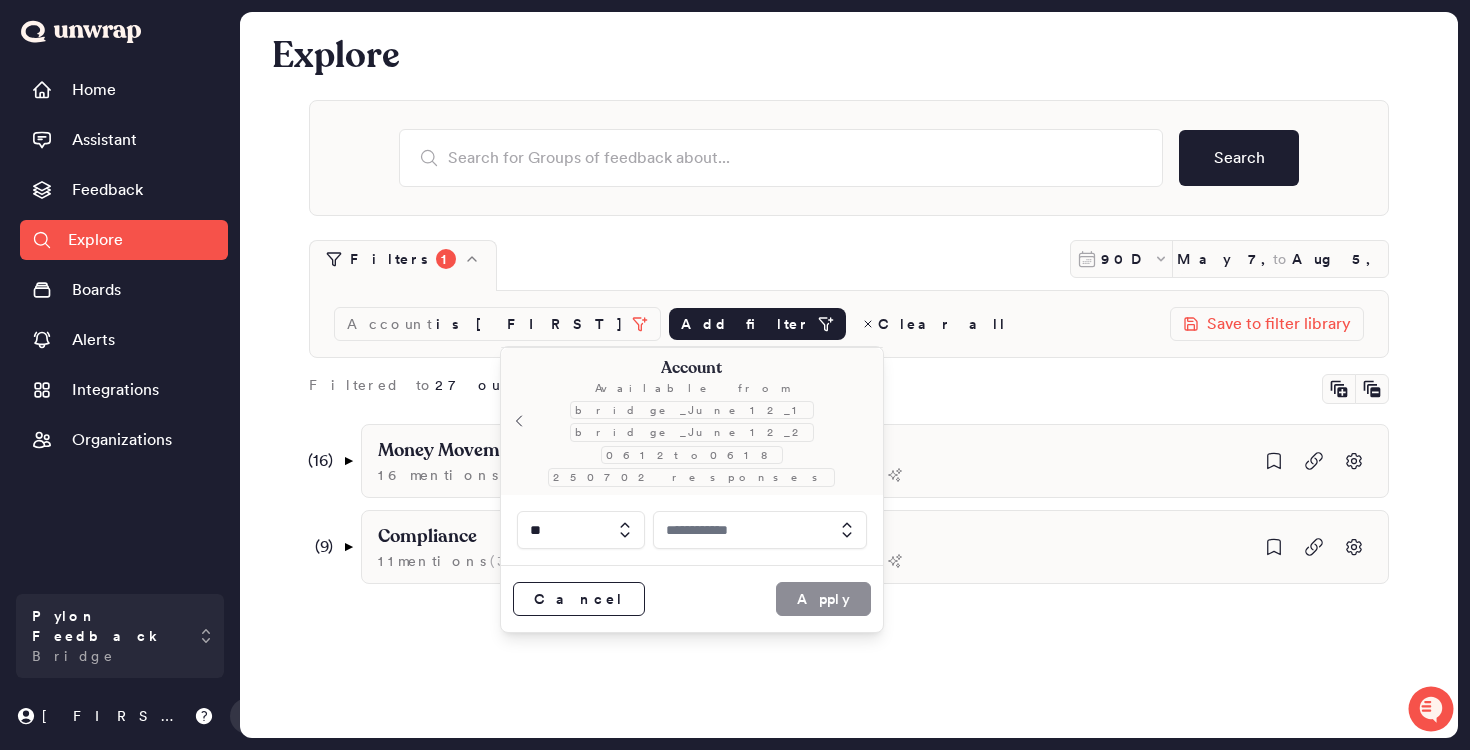 click at bounding box center [760, 530] 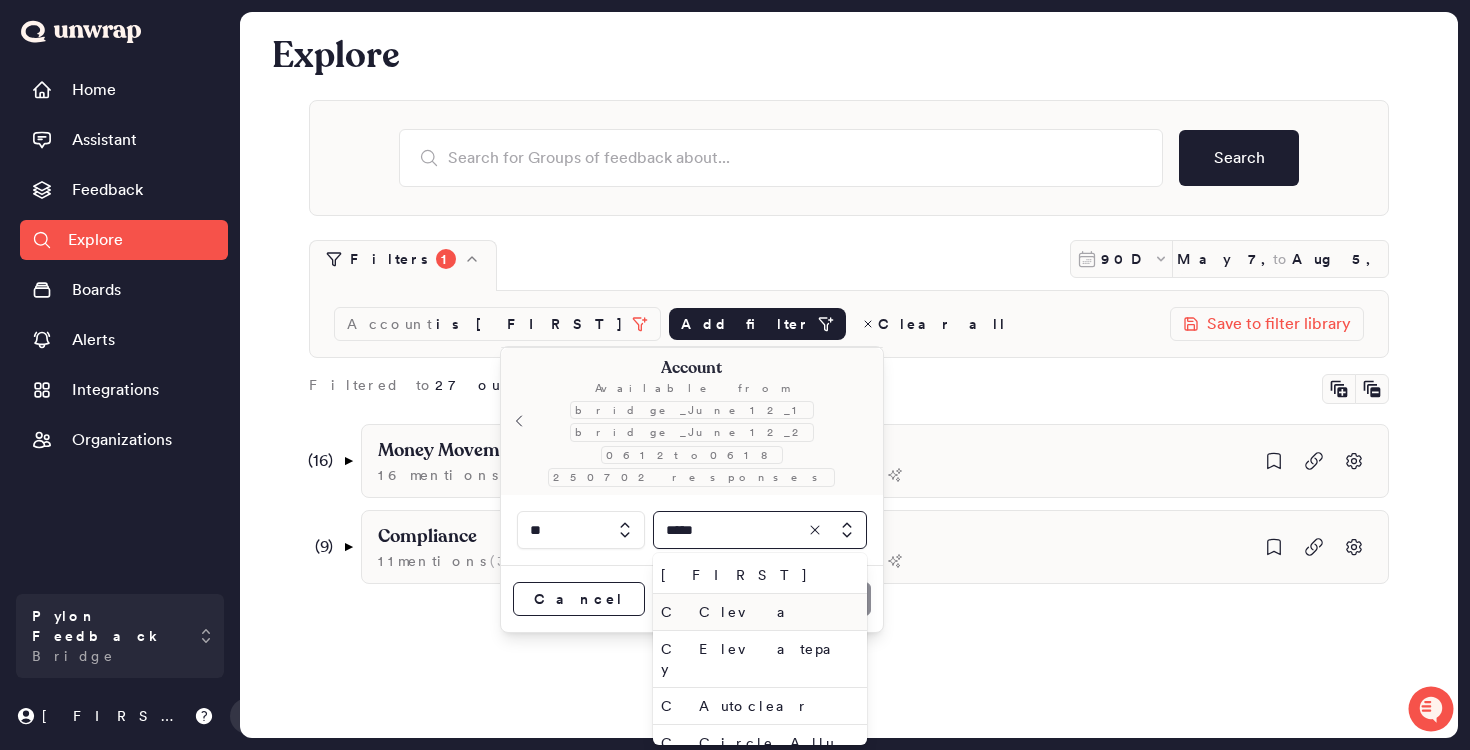 type on "*****" 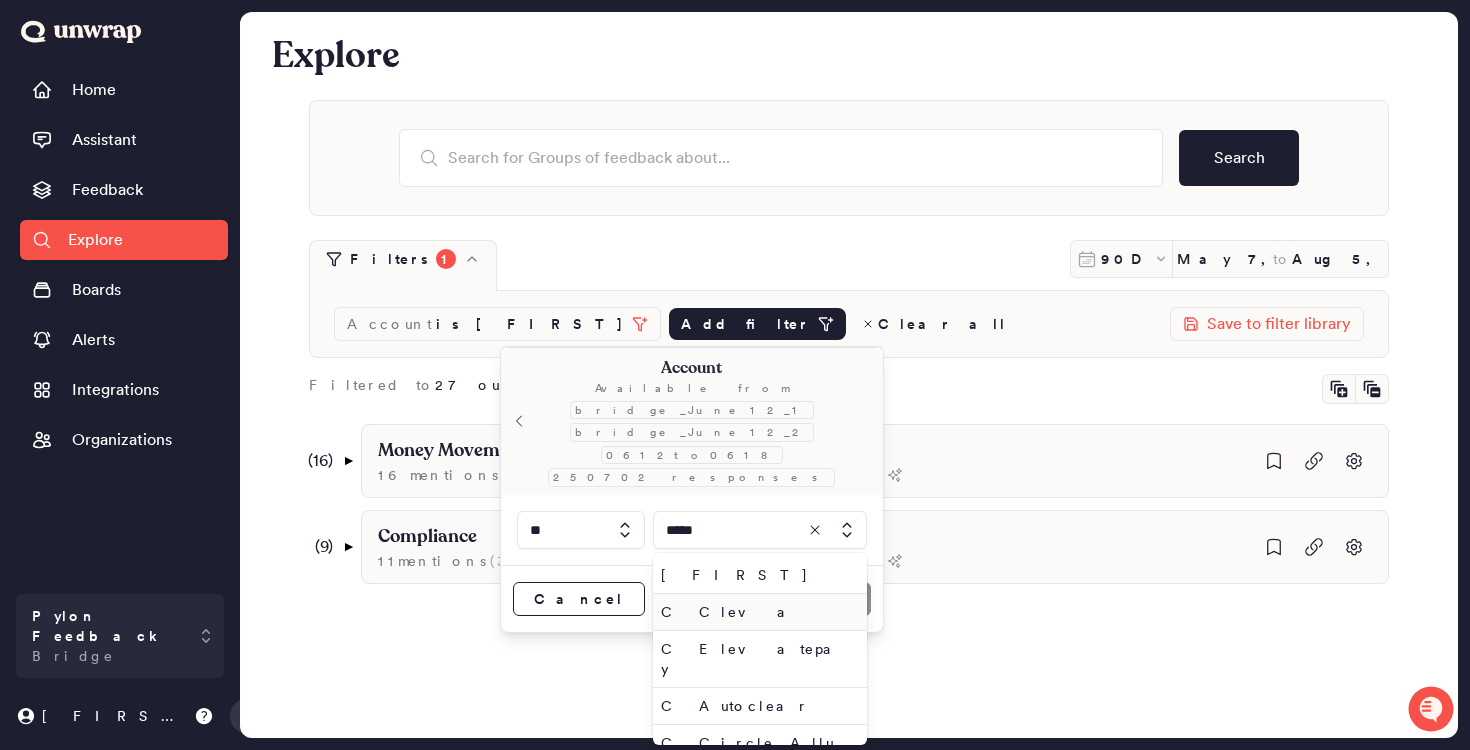 click on "C Cleva" at bounding box center (756, 612) 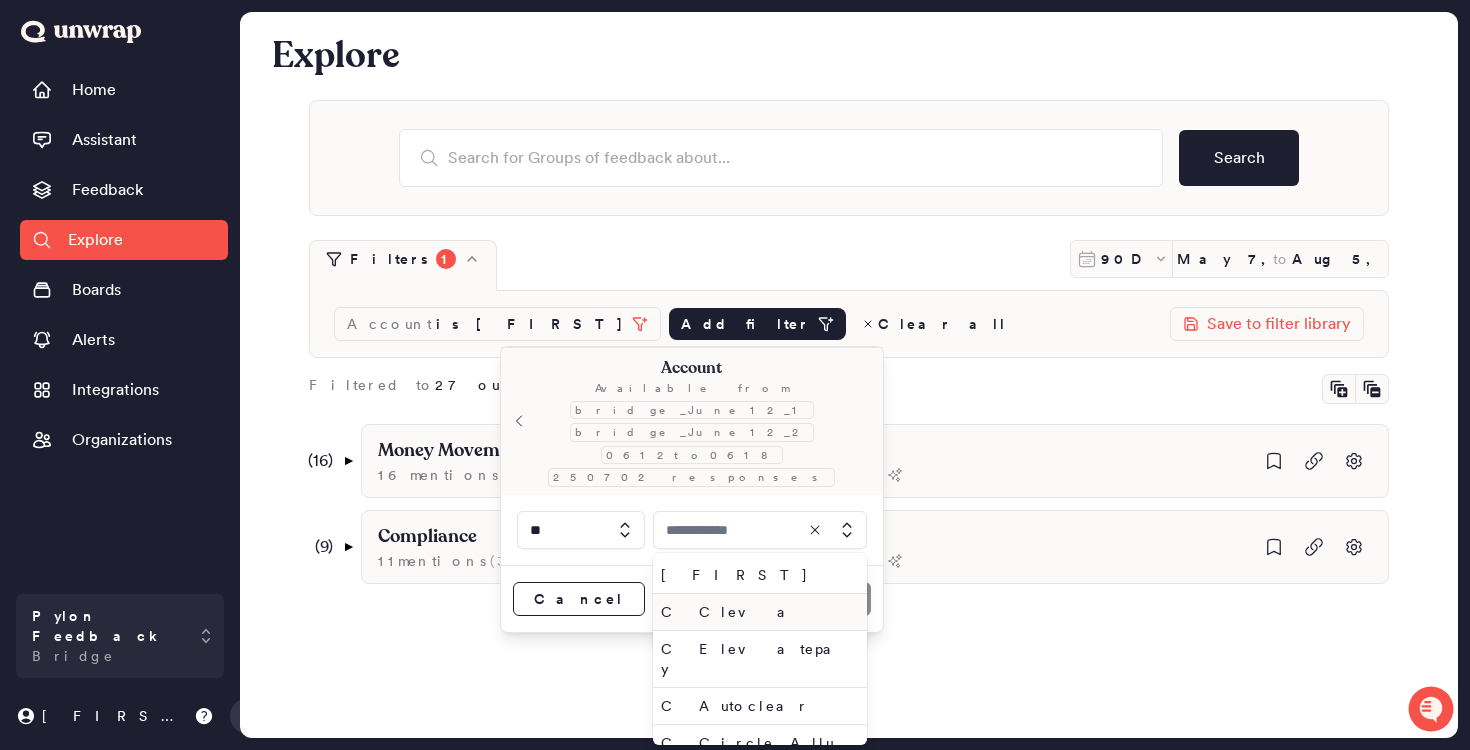 type on "*******" 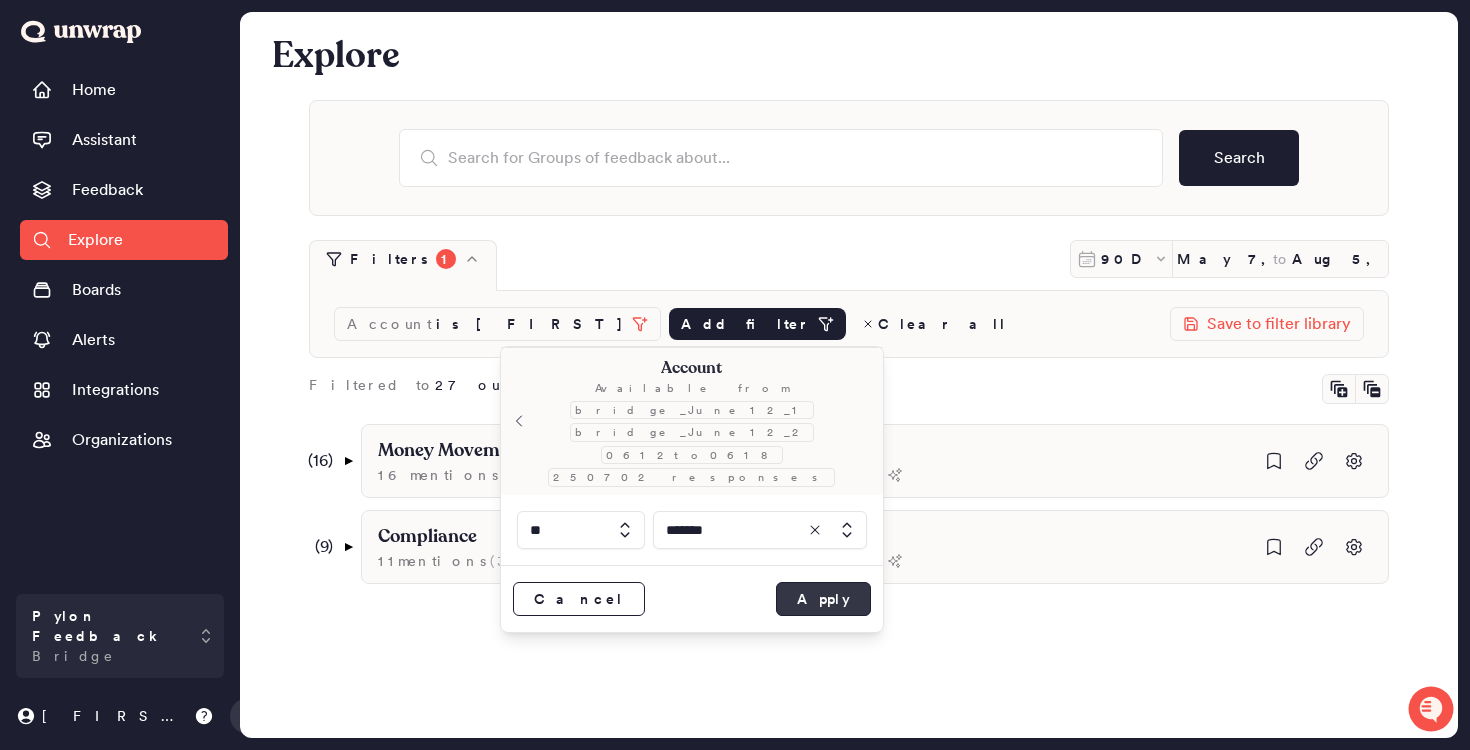 click on "Apply" at bounding box center [823, 599] 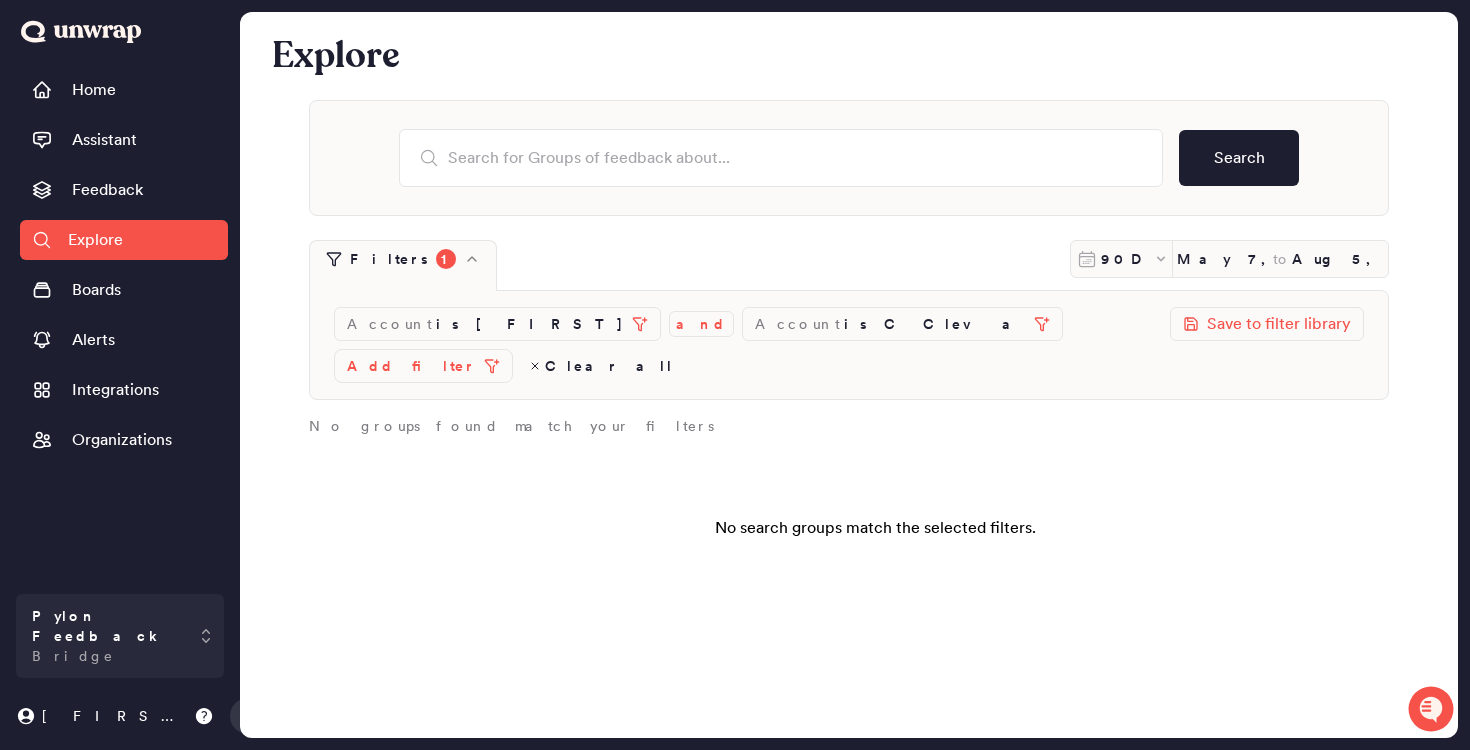 click on "and" at bounding box center [701, 324] 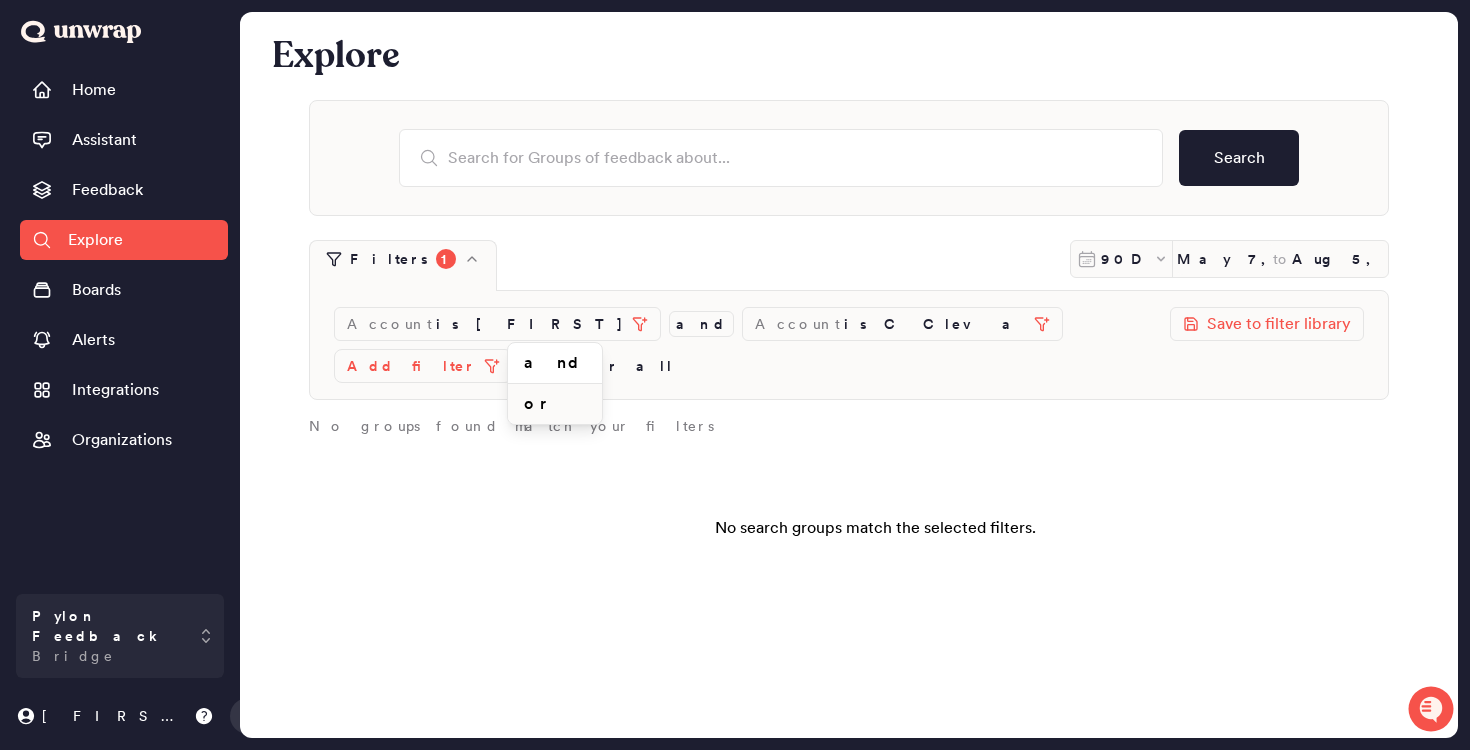 click on "or" at bounding box center [555, 404] 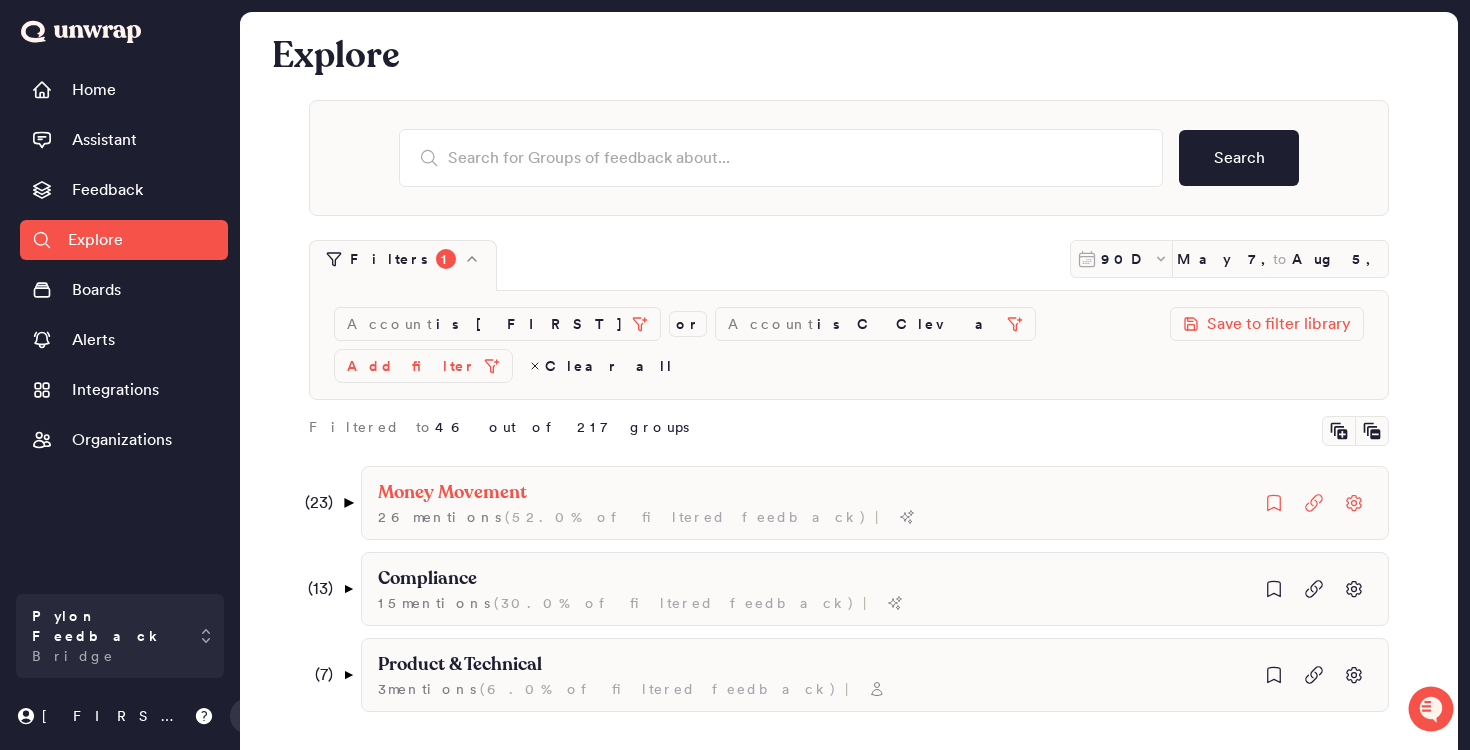 click on "▼" at bounding box center [348, 503] 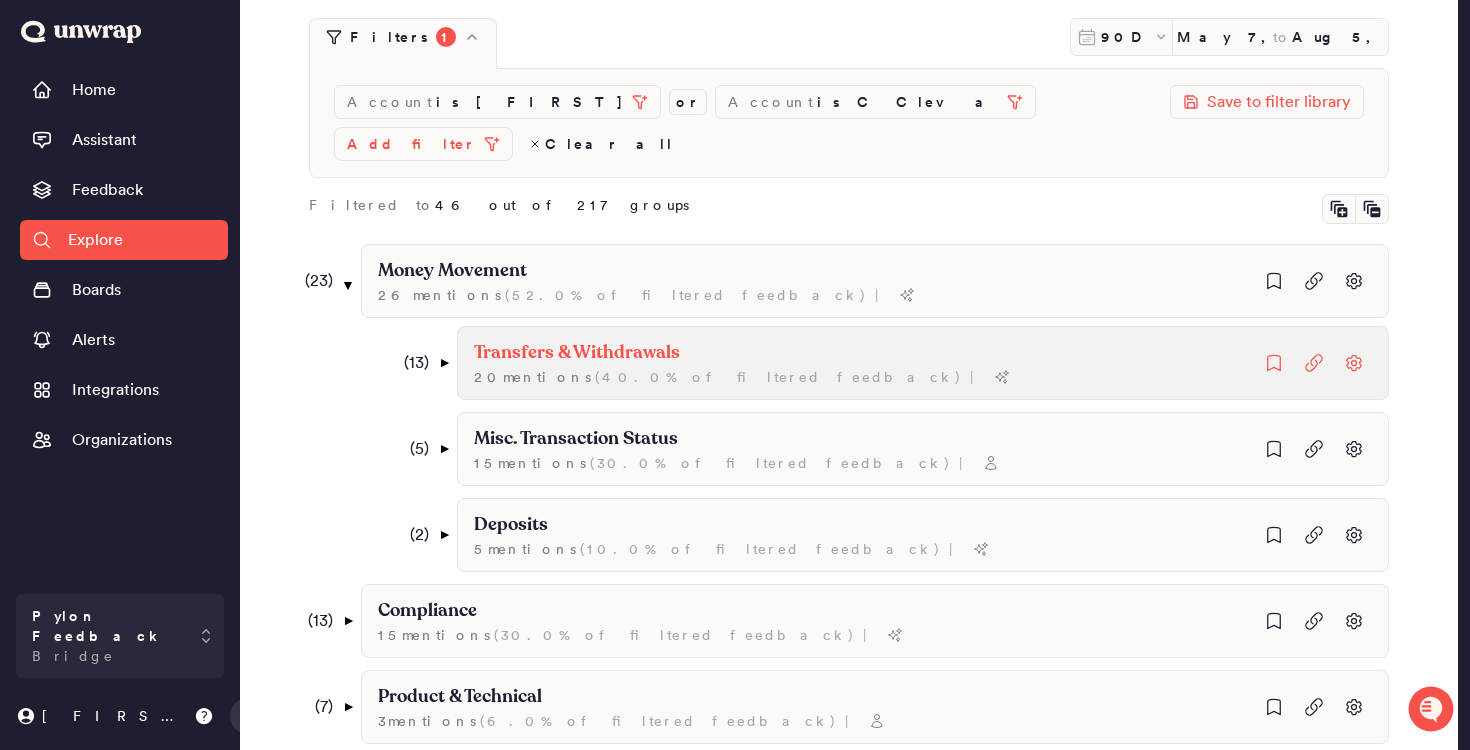 scroll, scrollTop: 221, scrollLeft: 0, axis: vertical 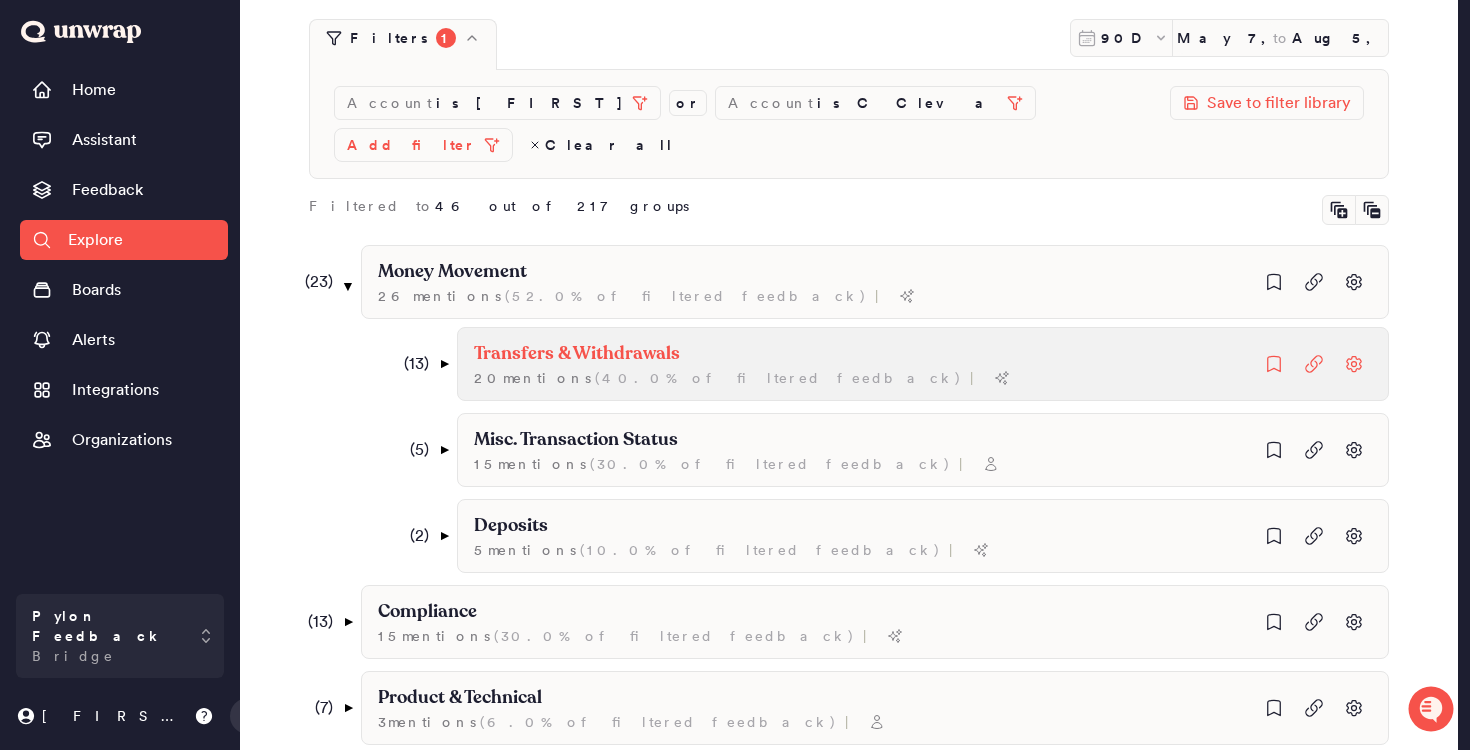 click on "Transfers & Withdrawals 20 mentions ( 40.0% of filtered feedback ) |" at bounding box center (923, 364) 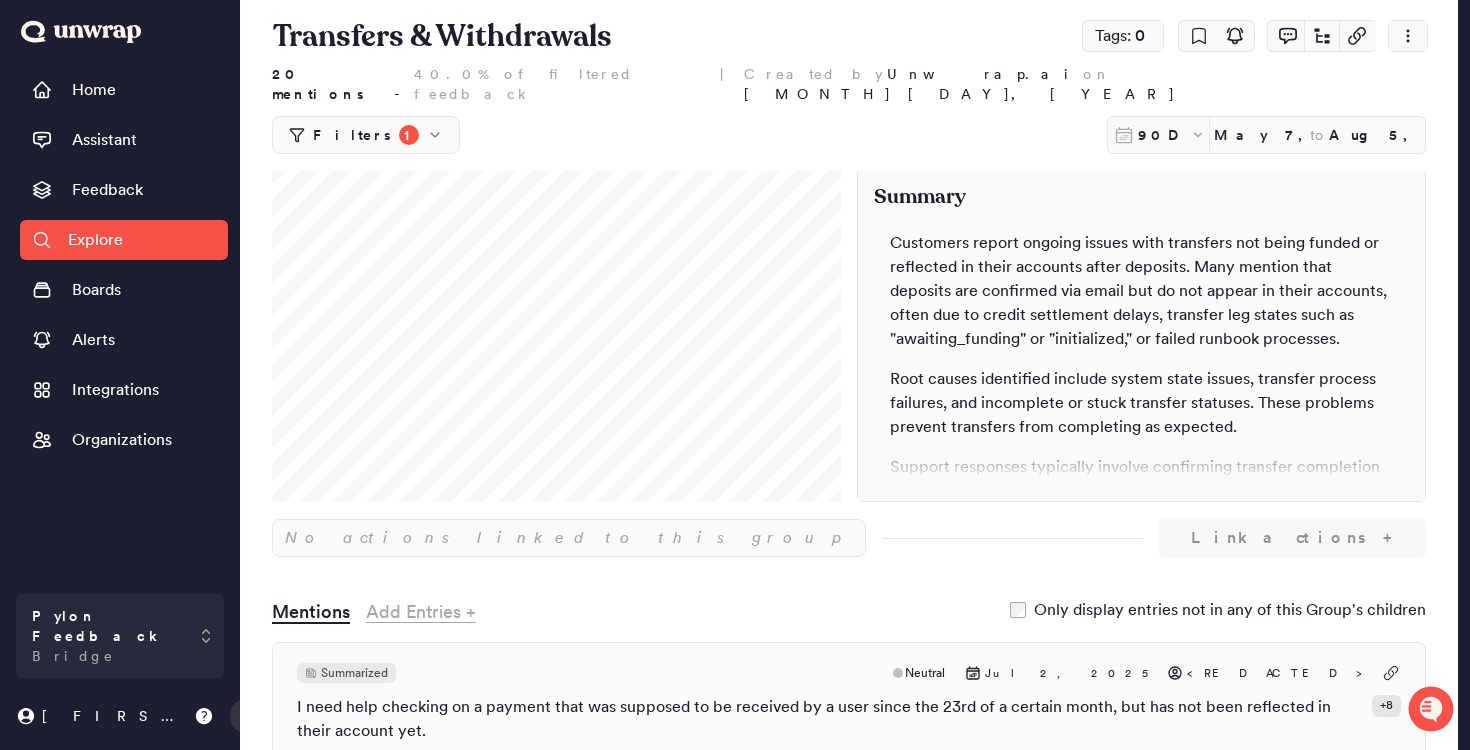 scroll, scrollTop: 0, scrollLeft: 0, axis: both 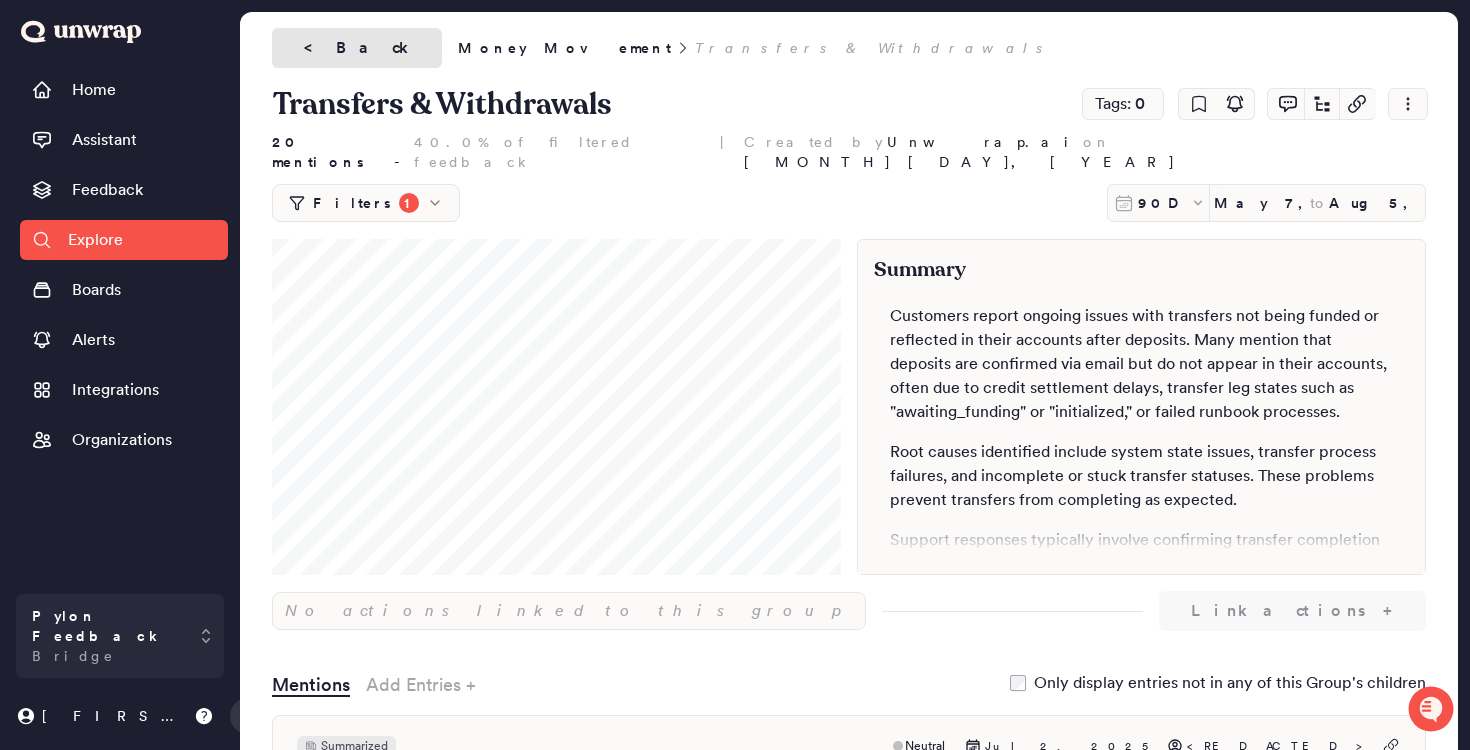 click on "<" at bounding box center (316, 48) 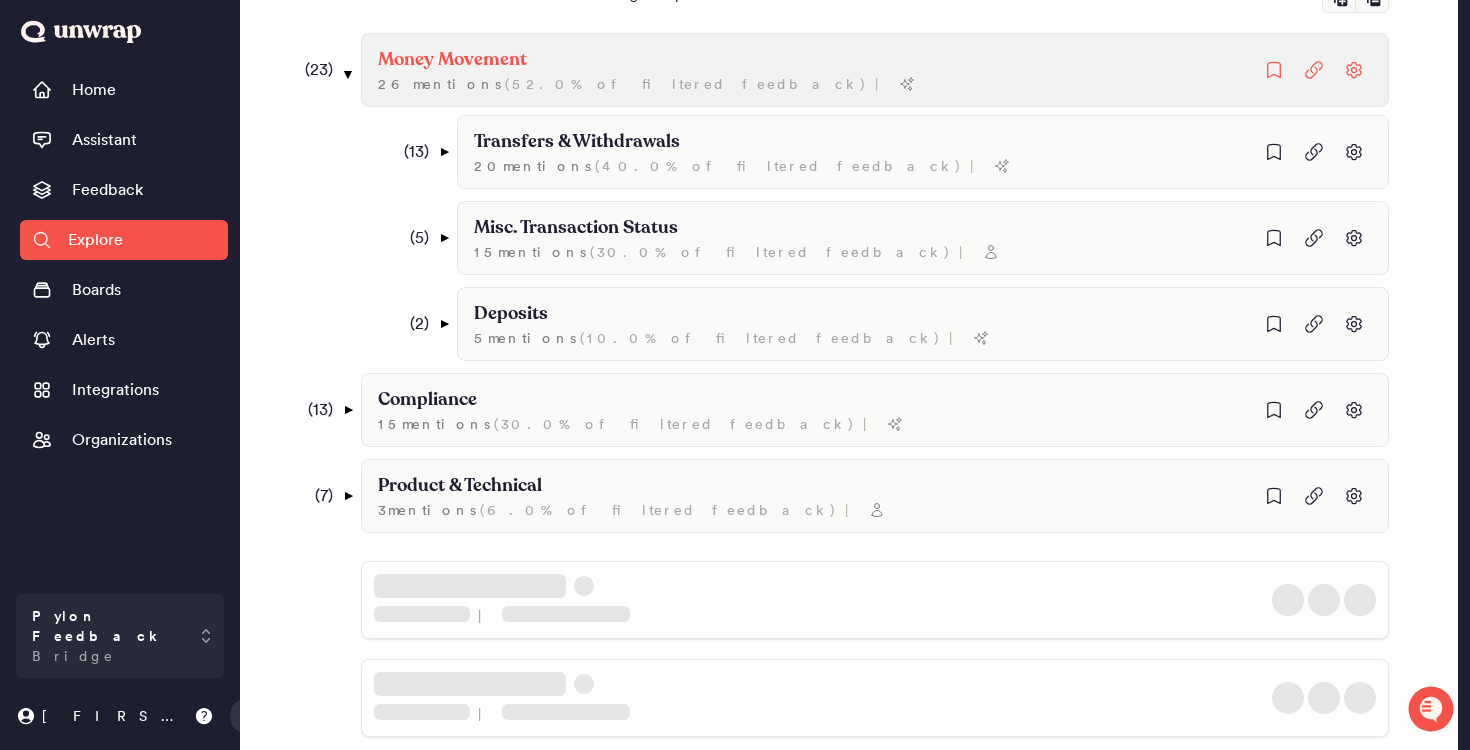 scroll, scrollTop: 250, scrollLeft: 0, axis: vertical 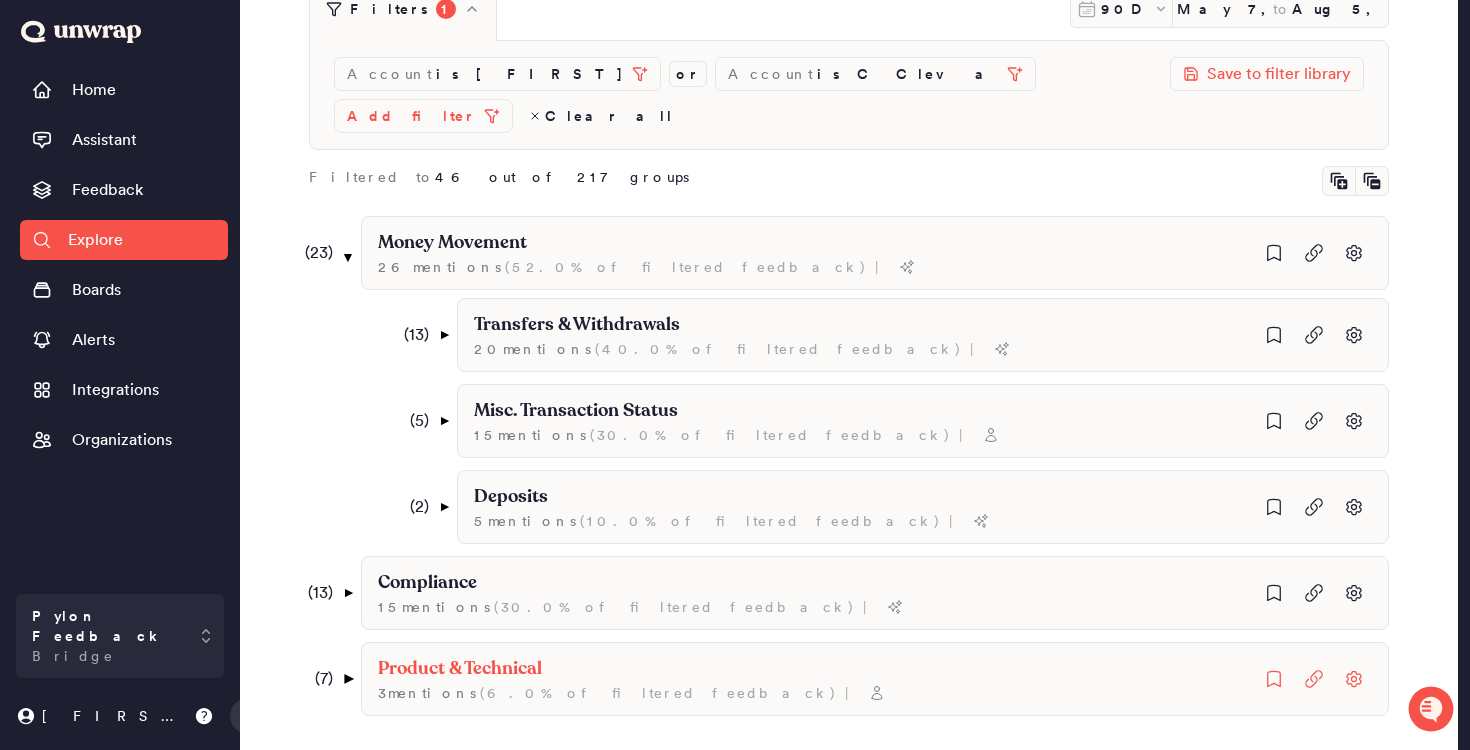 click on "▼" at bounding box center (348, 679) 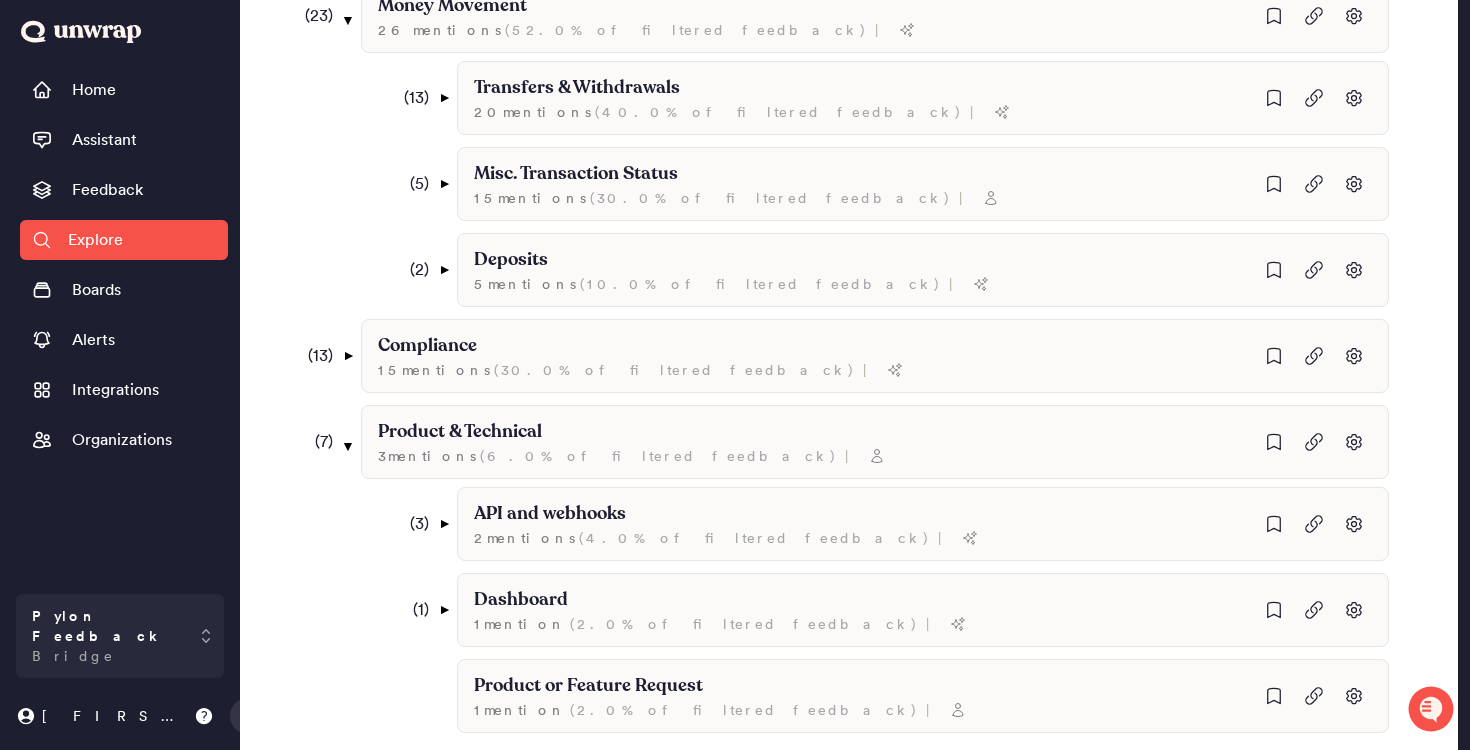 scroll, scrollTop: 485, scrollLeft: 0, axis: vertical 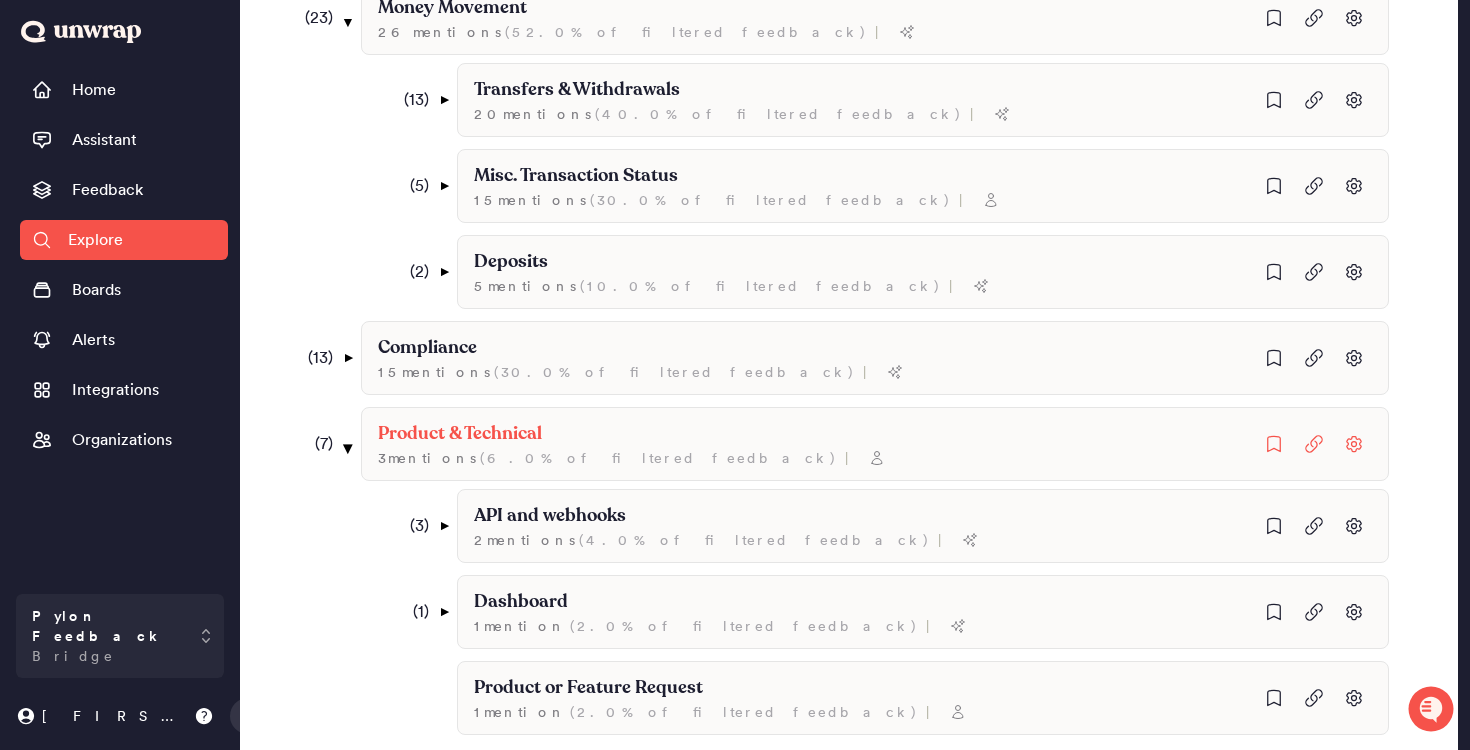 click on "▼" at bounding box center [348, 448] 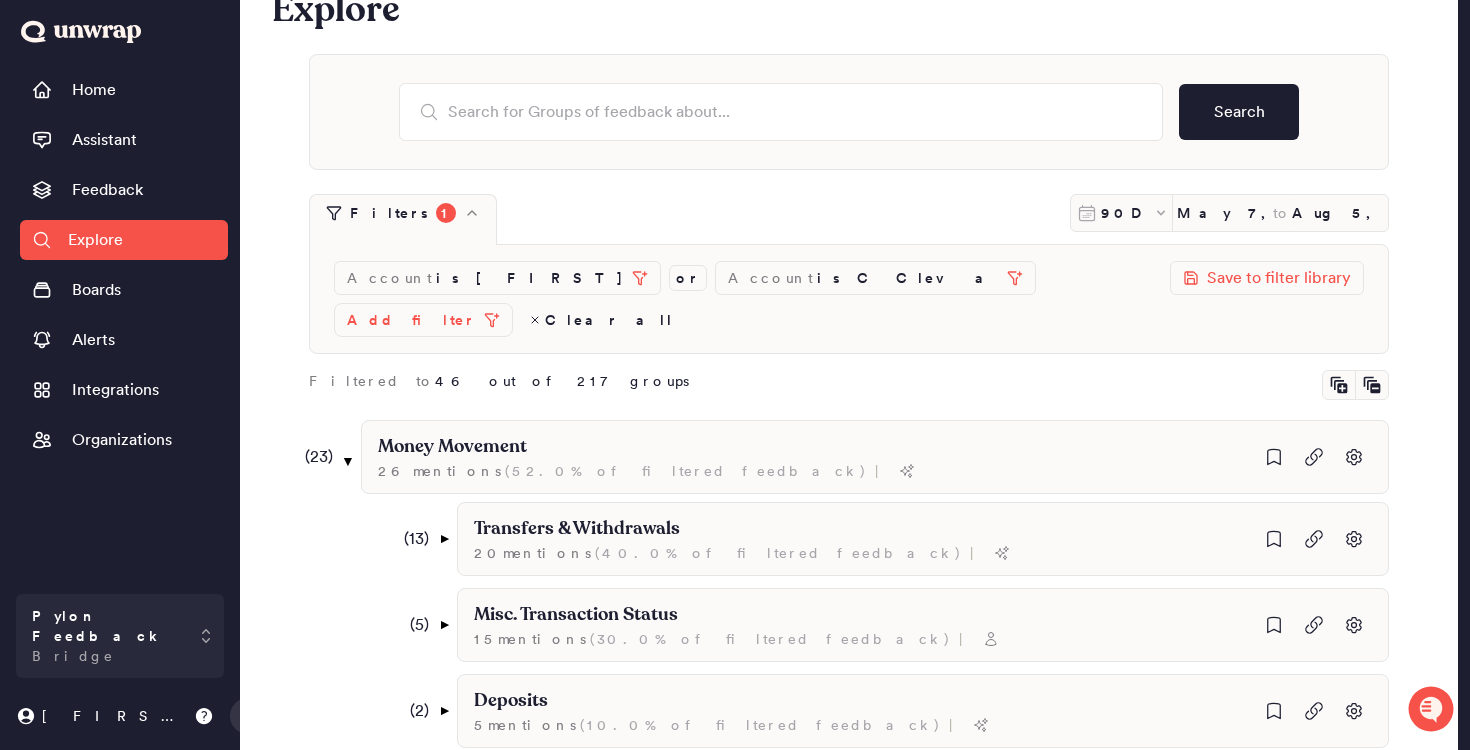 scroll, scrollTop: 0, scrollLeft: 0, axis: both 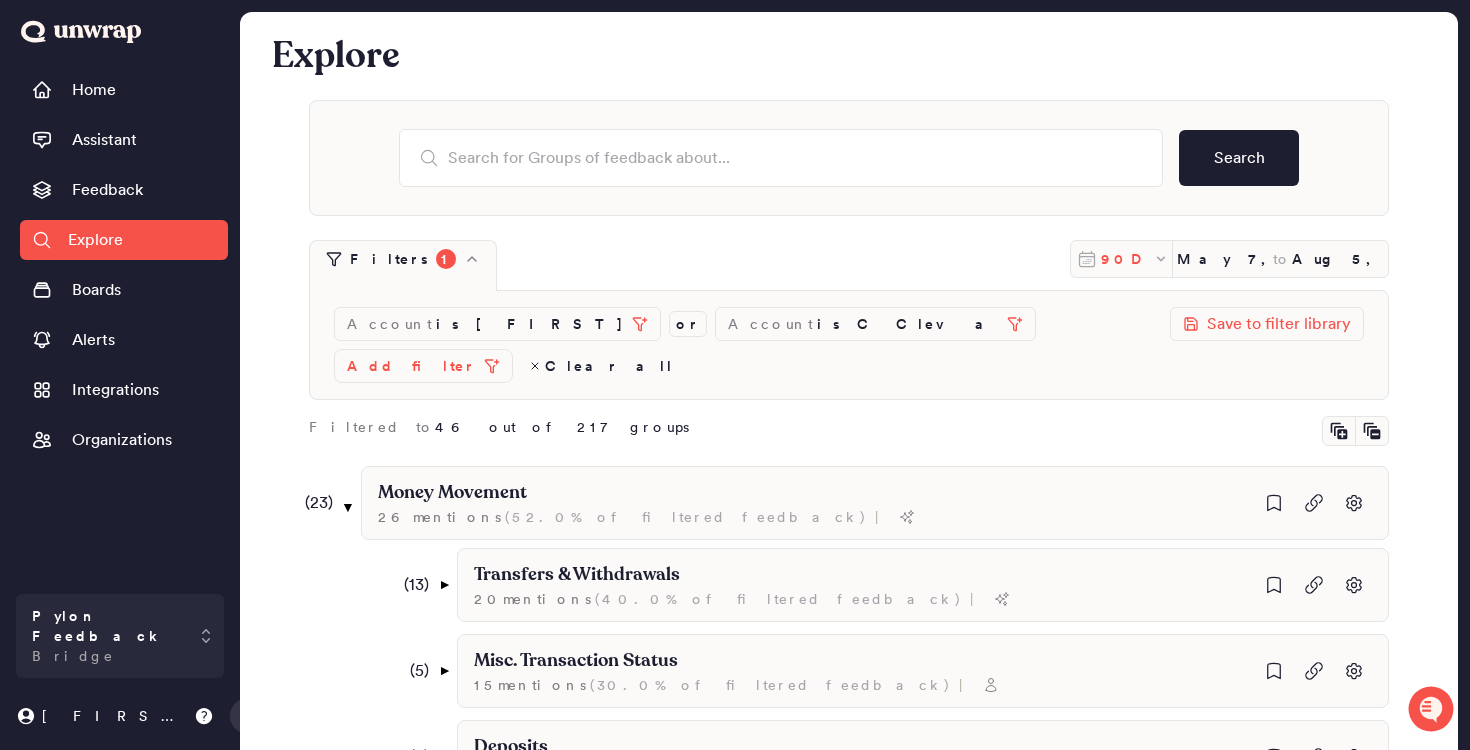 click on "90D" at bounding box center [1127, 259] 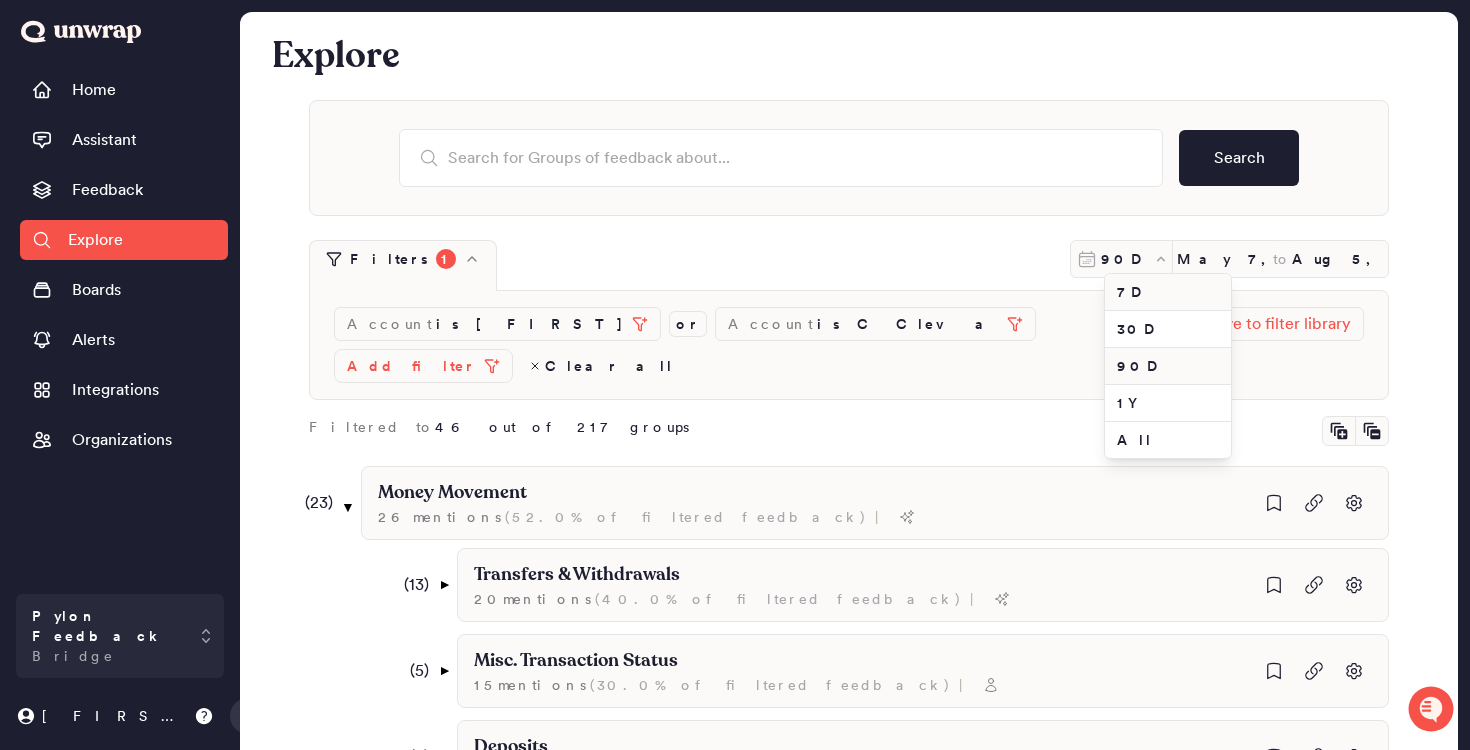 click on "7D" at bounding box center (1168, 292) 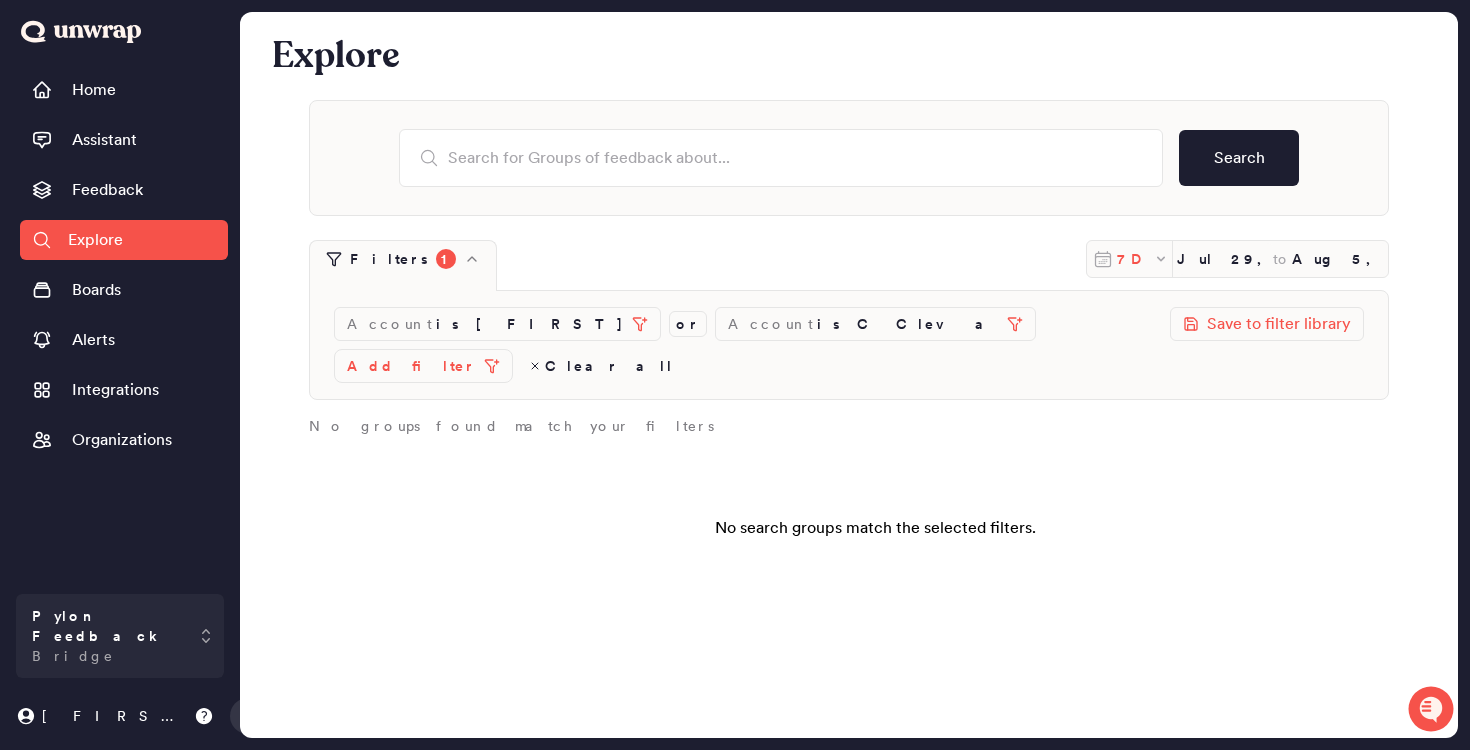 click 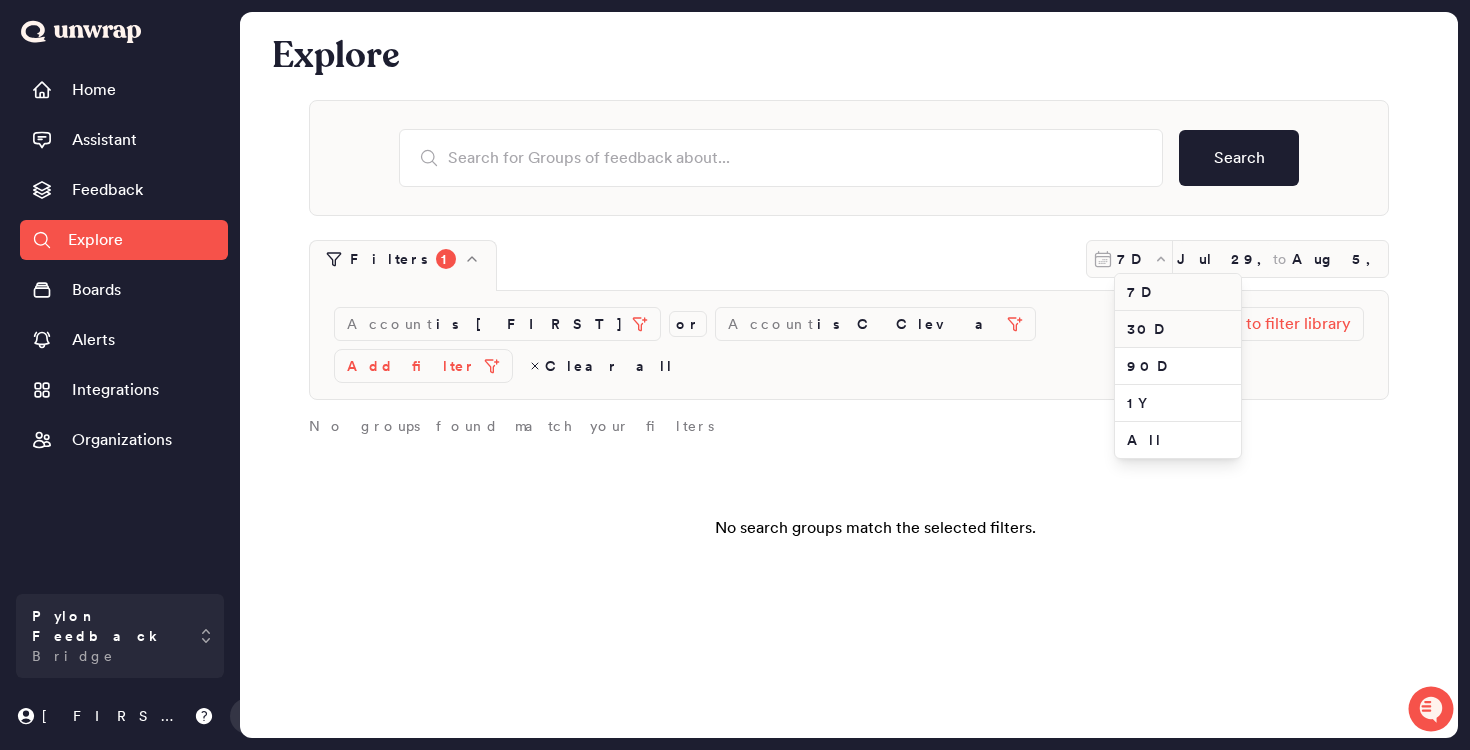 click on "30D" at bounding box center [1178, 329] 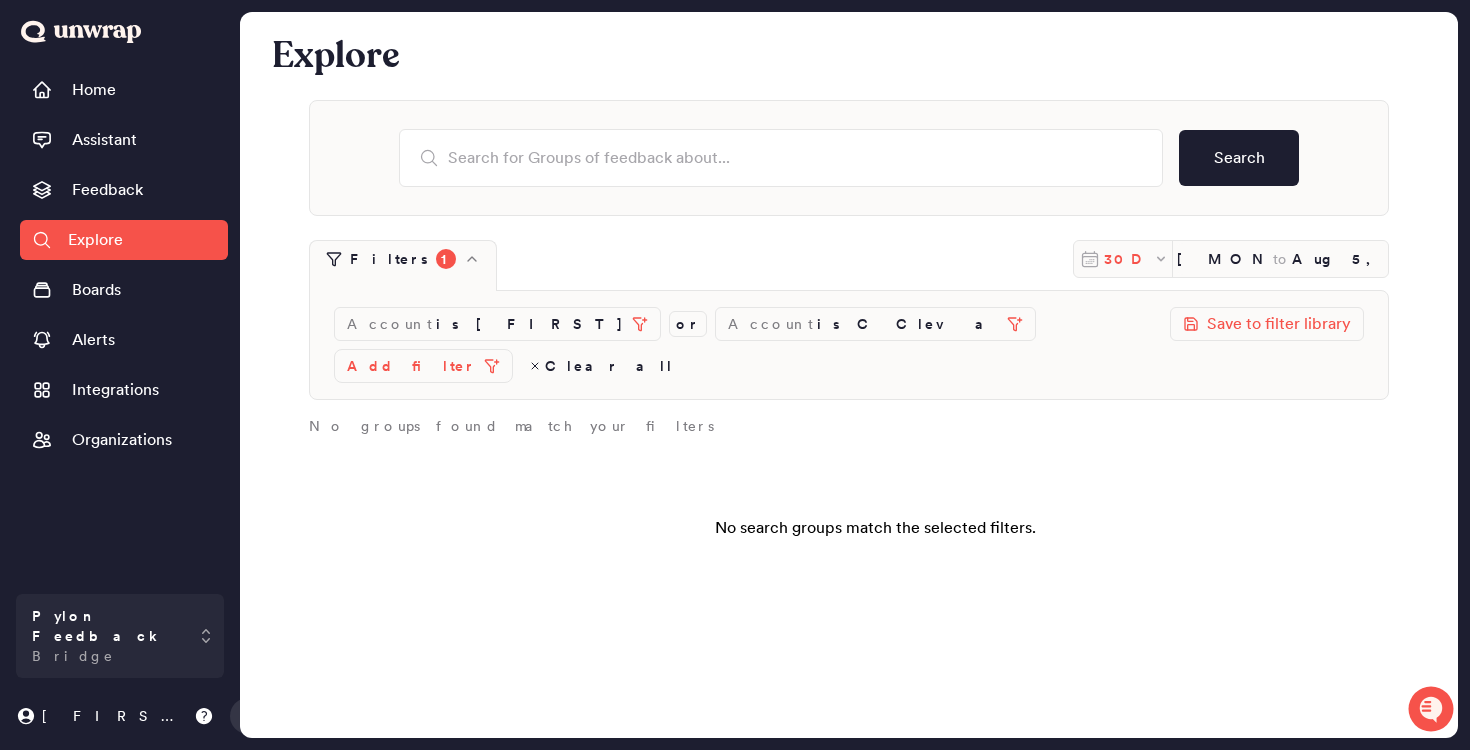 click on "30D" at bounding box center (1128, 259) 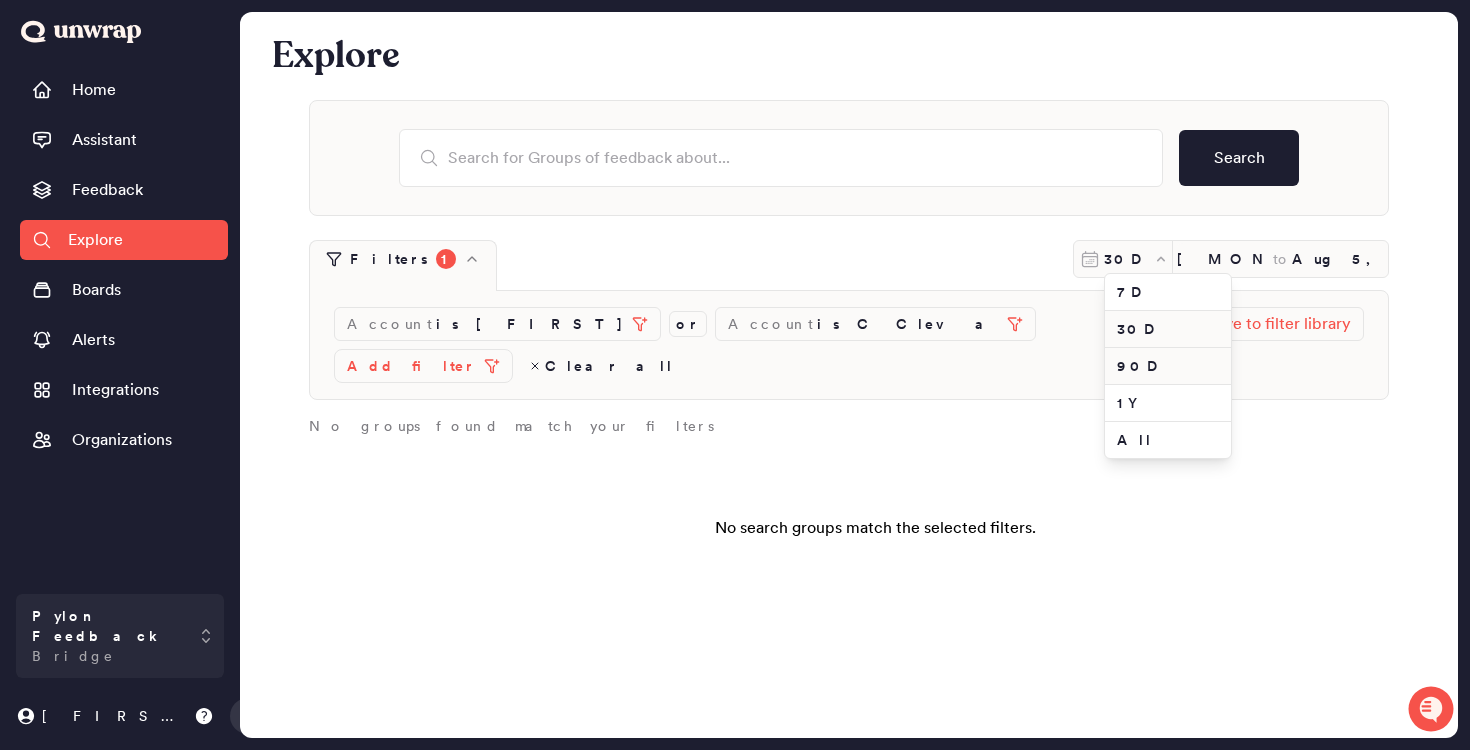 click on "90D" at bounding box center [1168, 366] 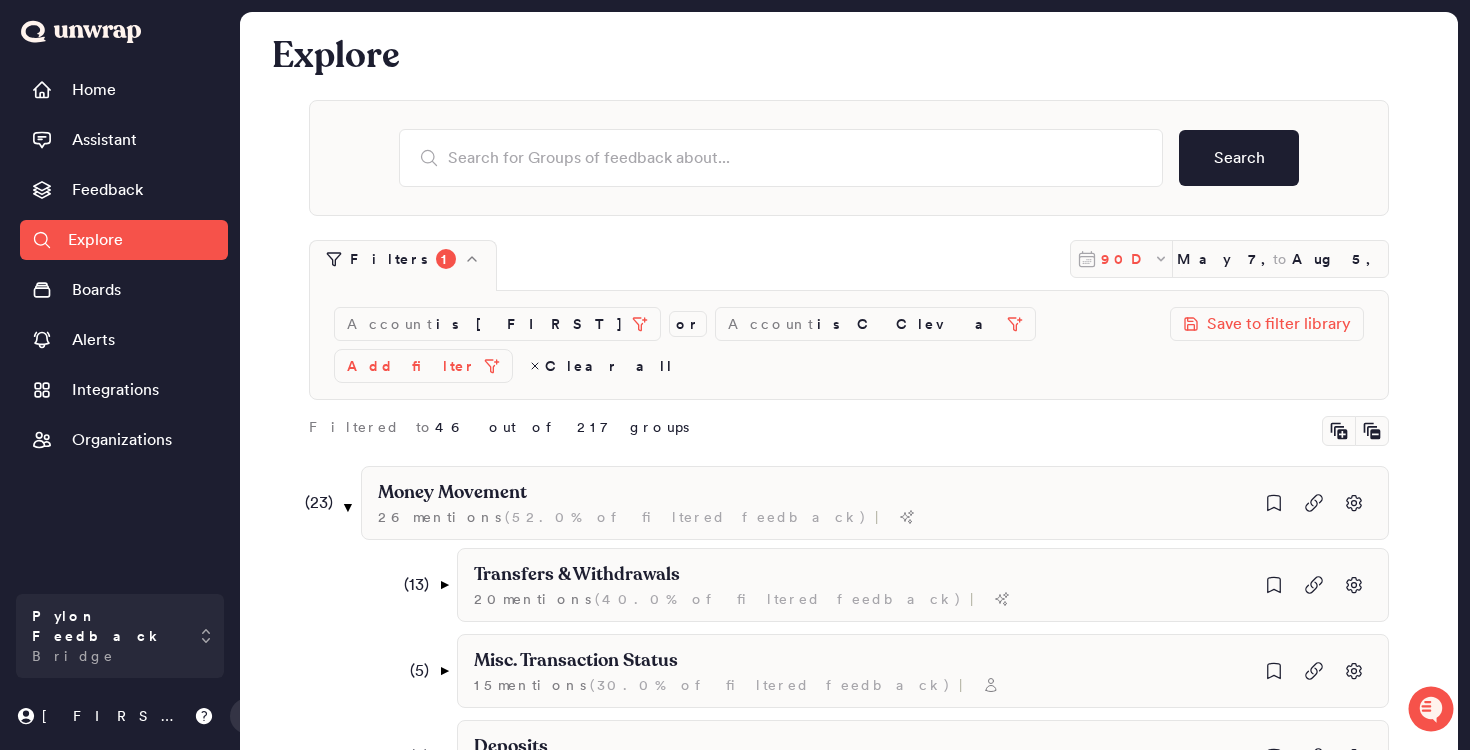 click on "90D" at bounding box center (1127, 259) 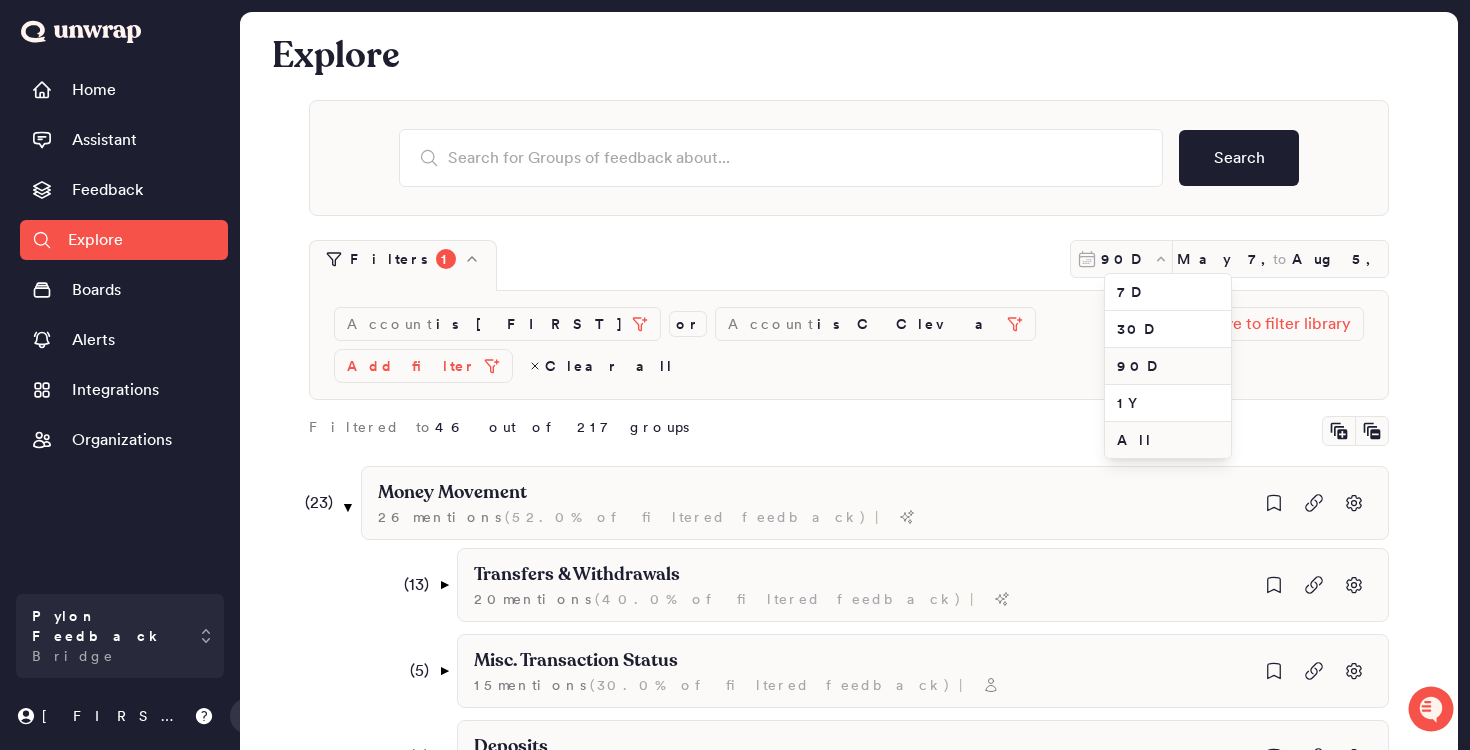 click on "All" at bounding box center [1168, 440] 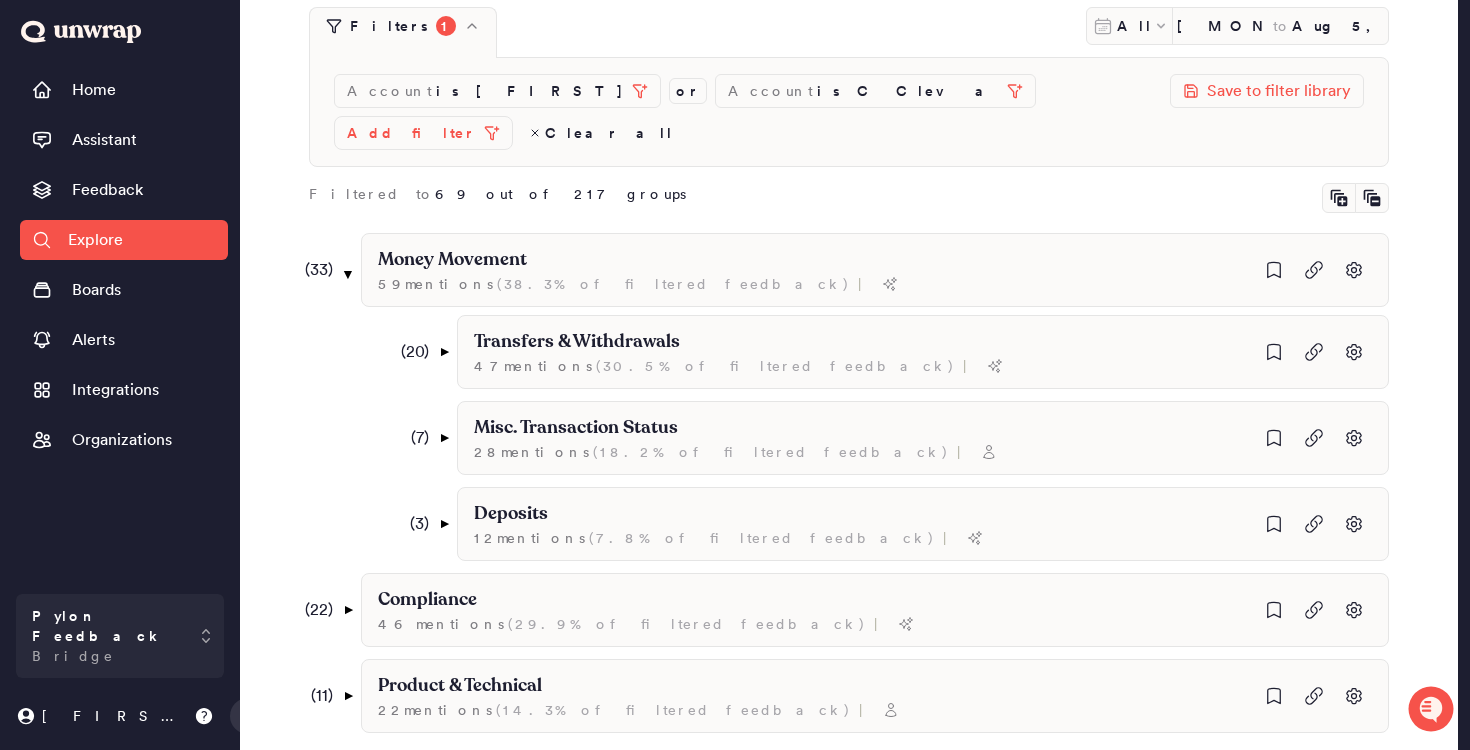 scroll, scrollTop: 216, scrollLeft: 0, axis: vertical 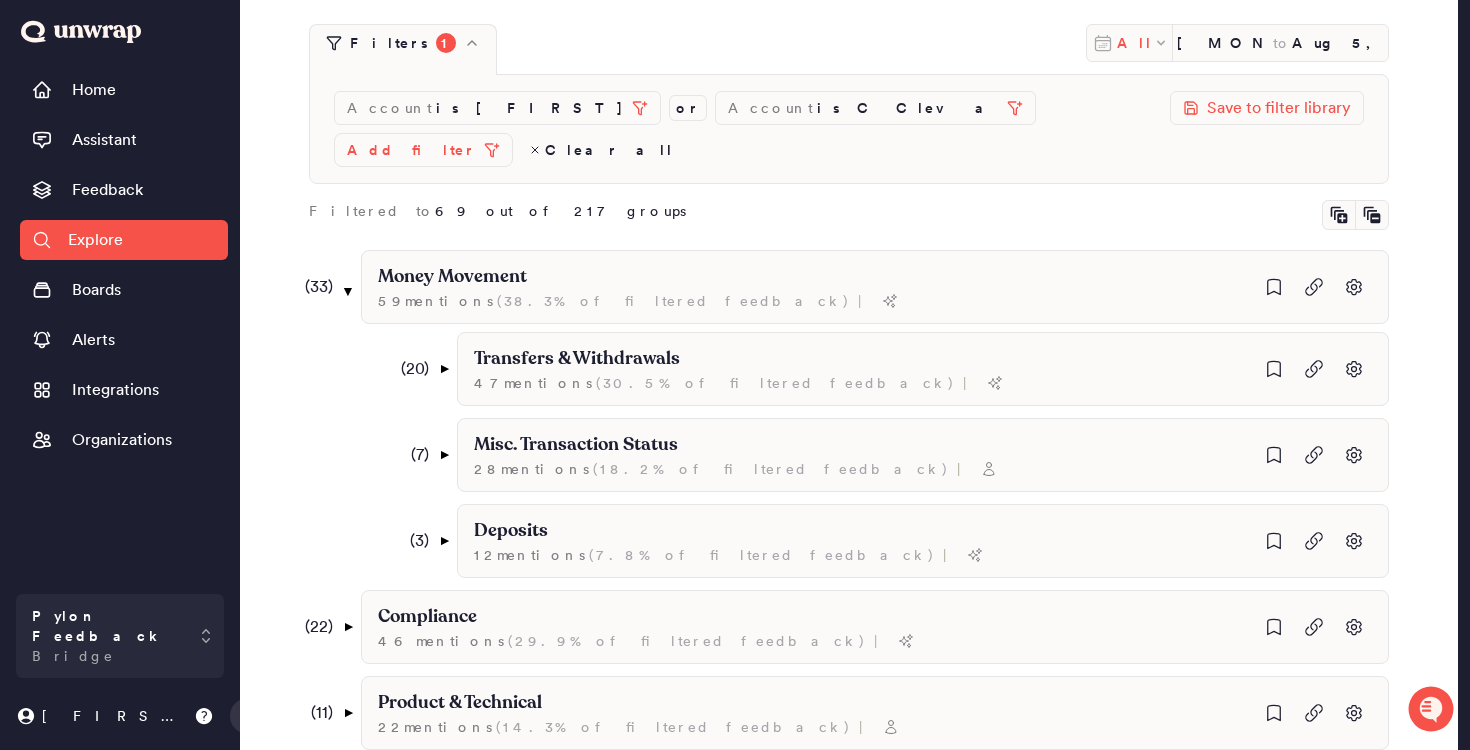 click on "All" at bounding box center [1135, 43] 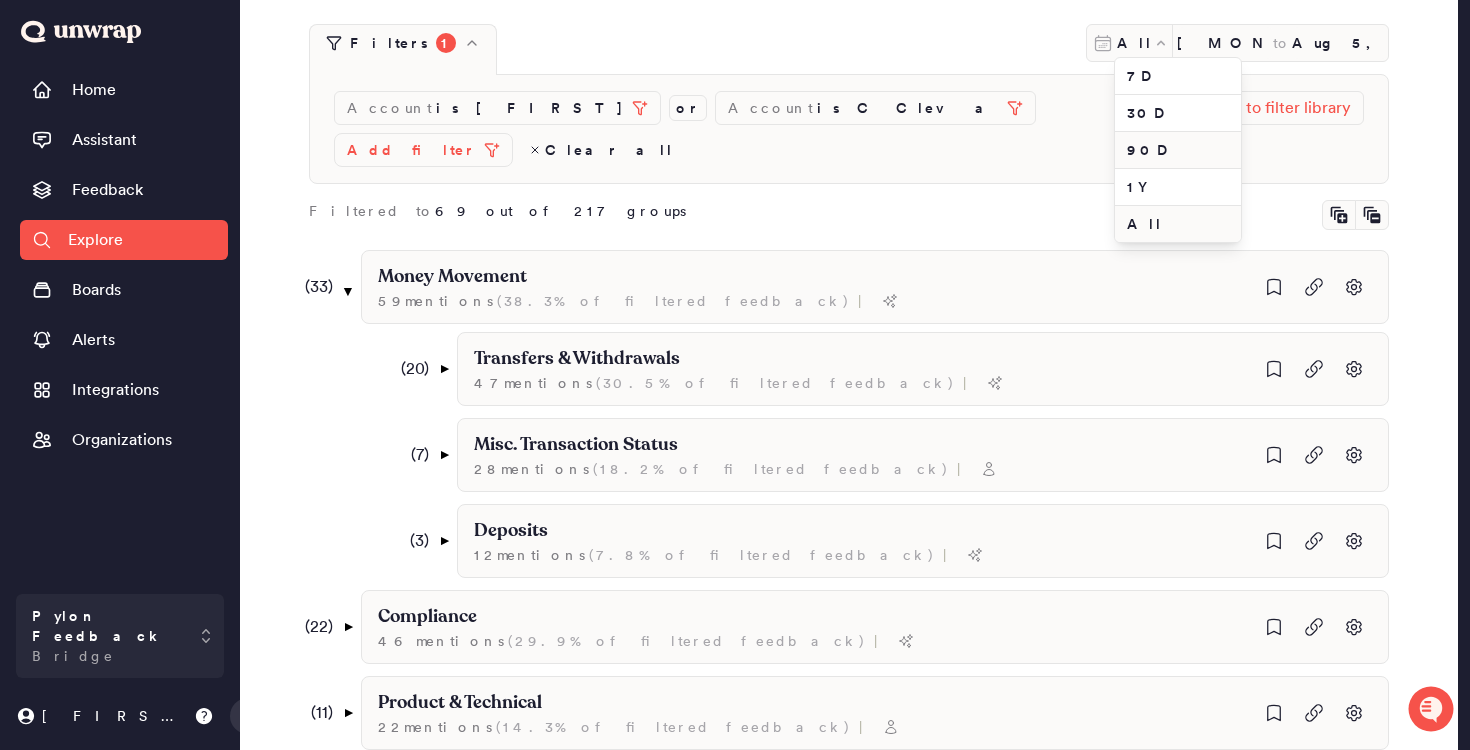 click on "90D" at bounding box center (1178, 150) 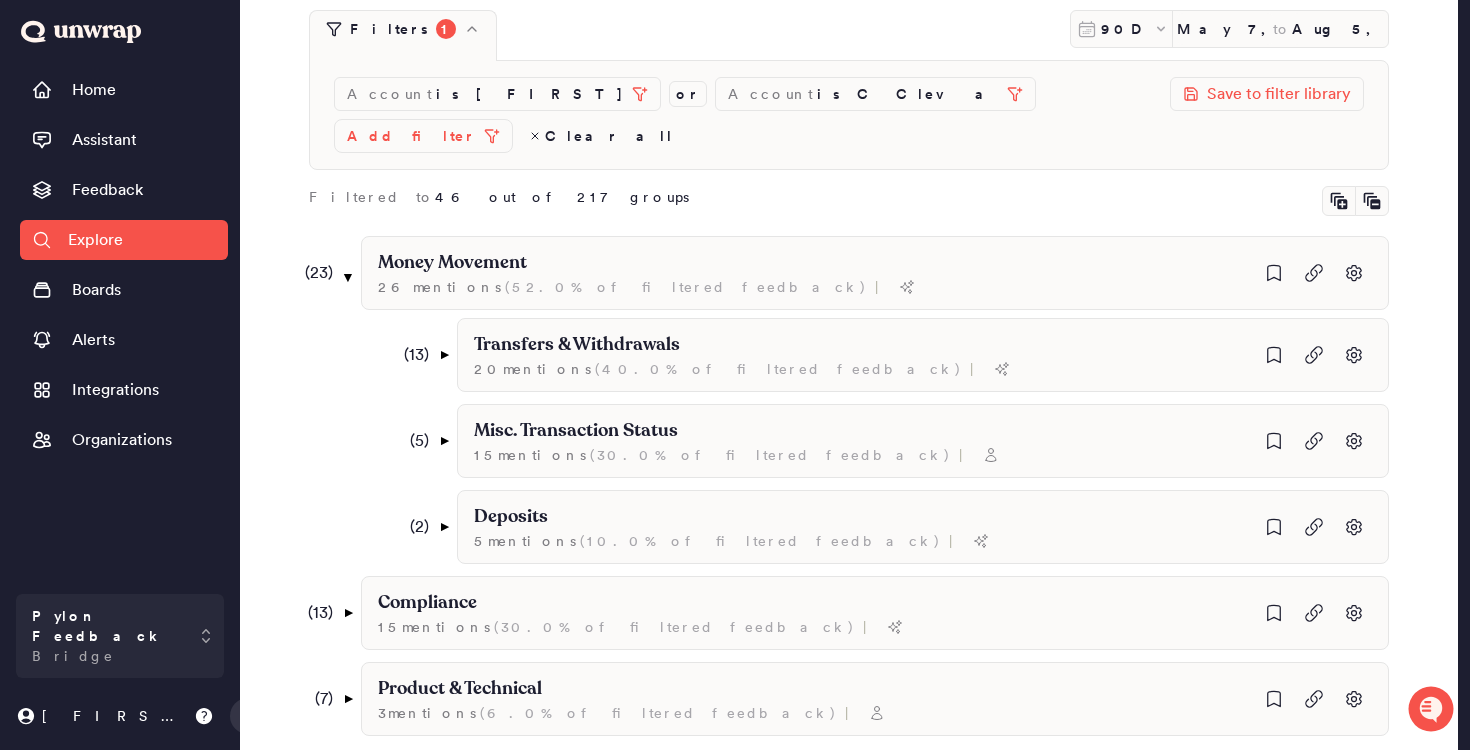 scroll, scrollTop: 250, scrollLeft: 0, axis: vertical 